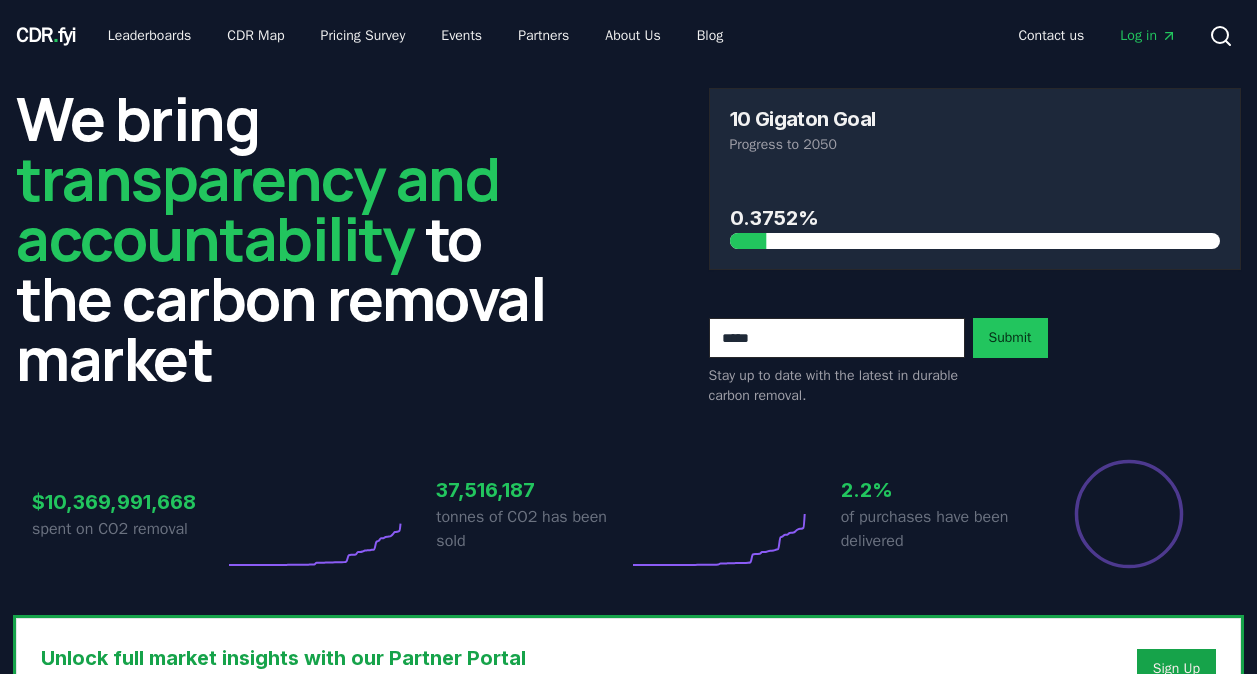 scroll, scrollTop: 0, scrollLeft: 0, axis: both 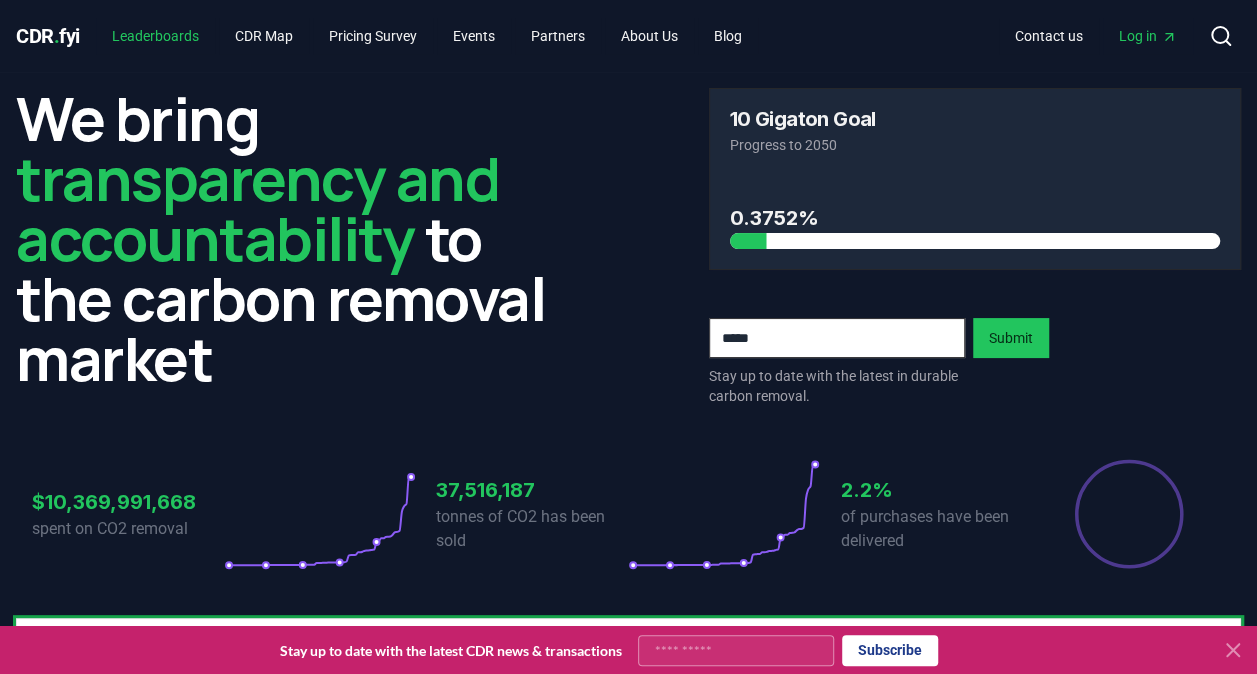 click on "Leaderboards" at bounding box center [155, 36] 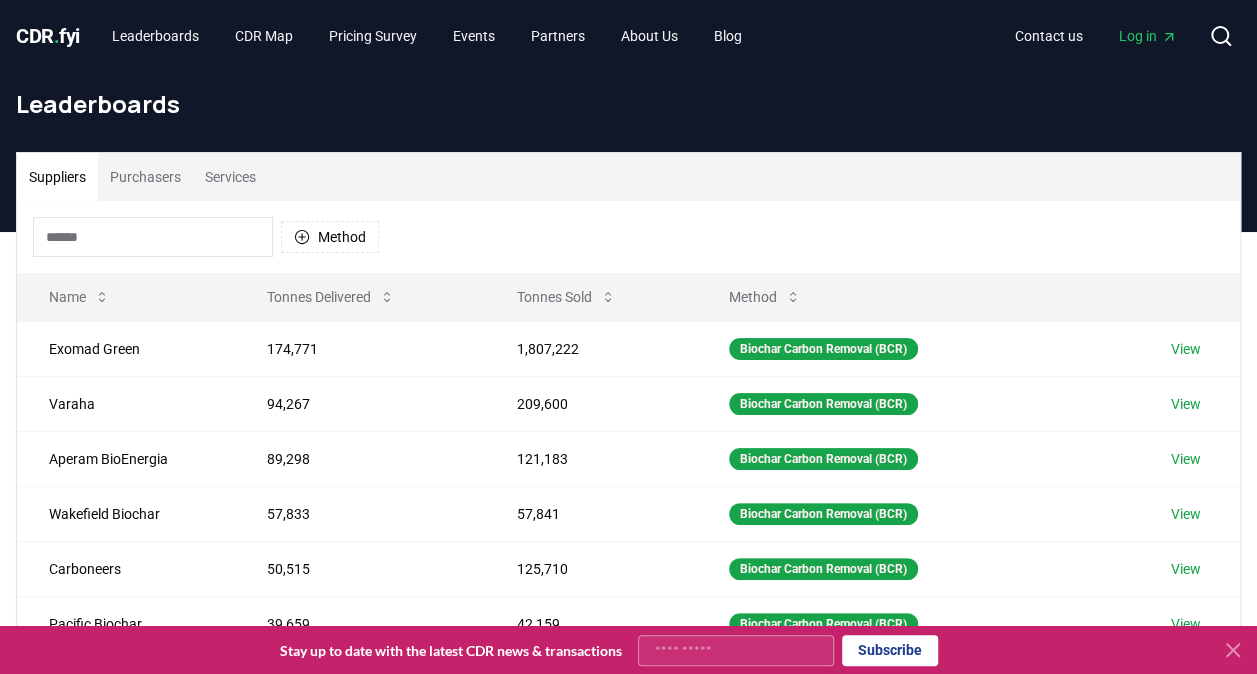 click on "Services" at bounding box center (230, 177) 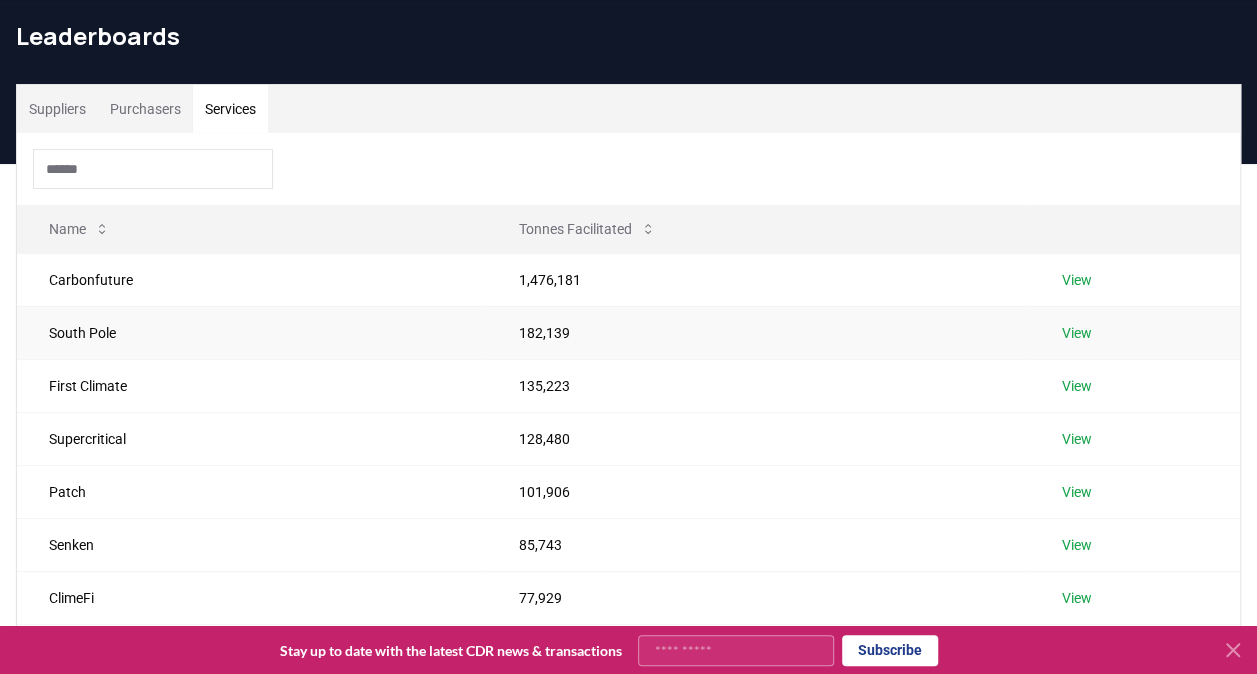 scroll, scrollTop: 100, scrollLeft: 0, axis: vertical 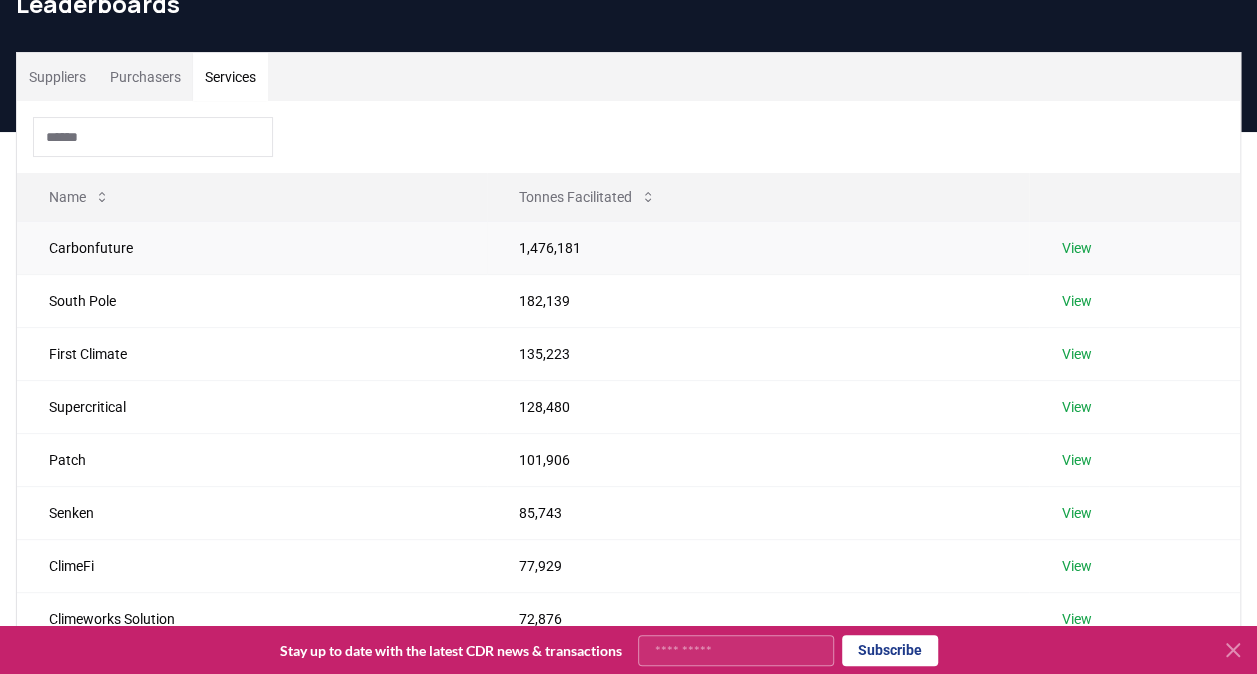 click on "View" at bounding box center [1076, 248] 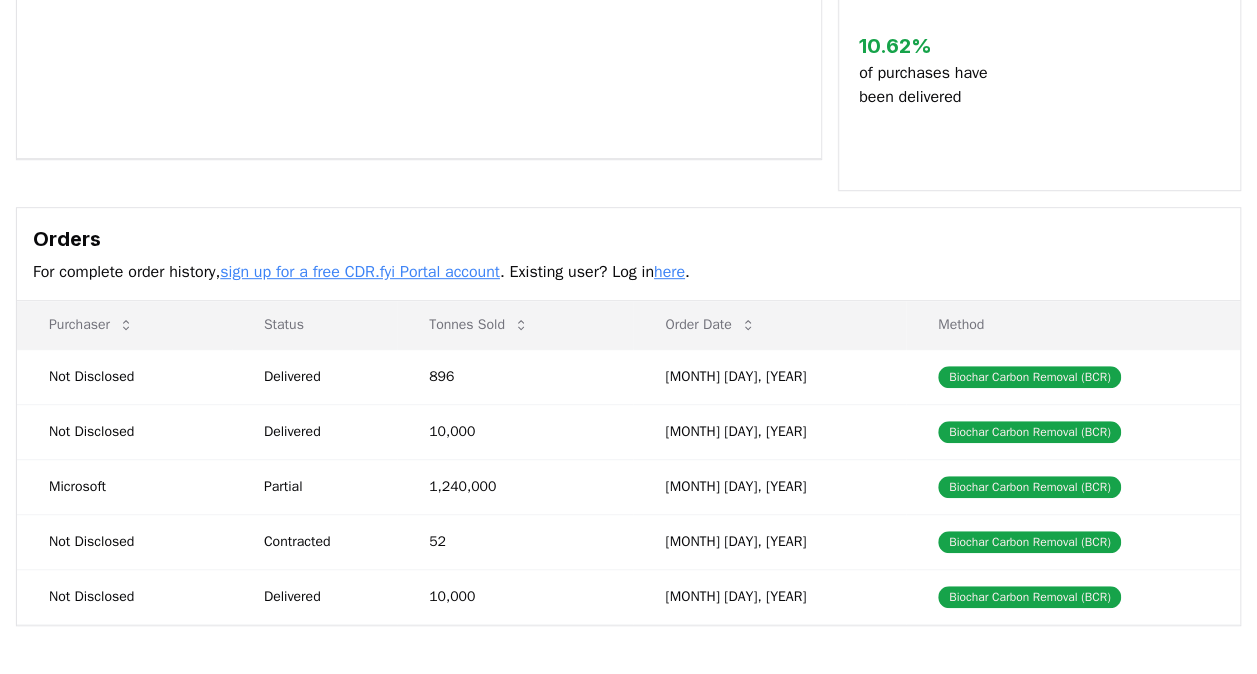 scroll, scrollTop: 418, scrollLeft: 0, axis: vertical 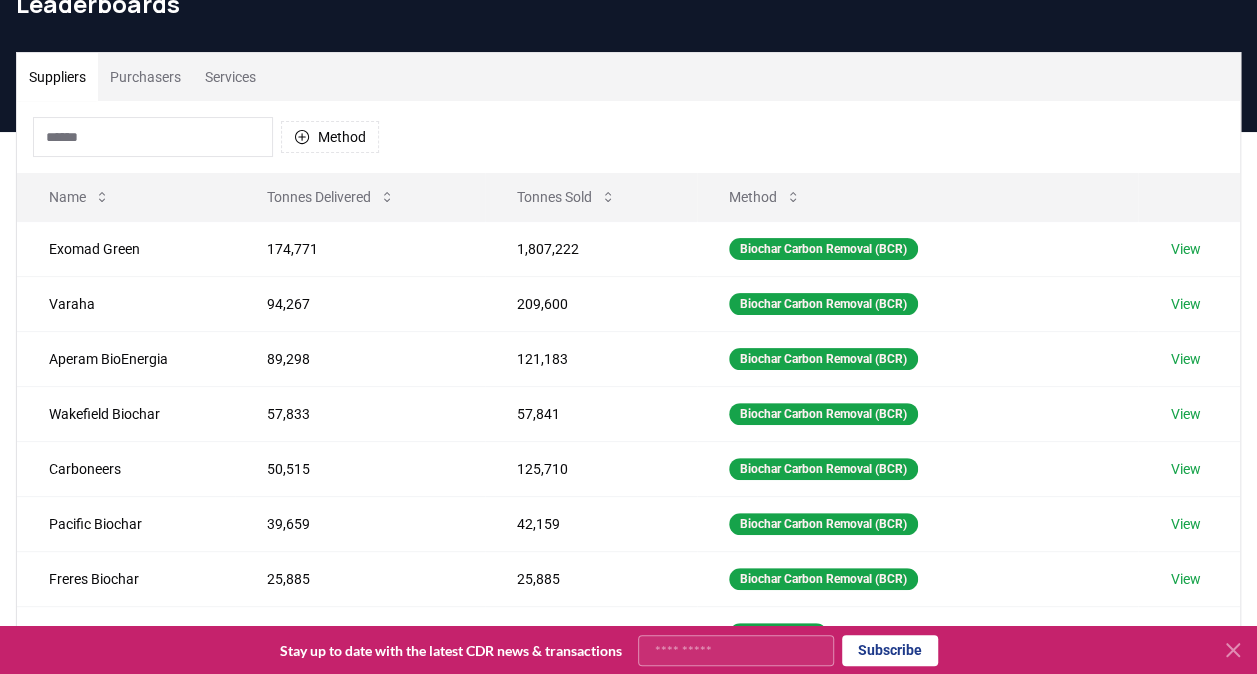 click on "Services" at bounding box center (230, 77) 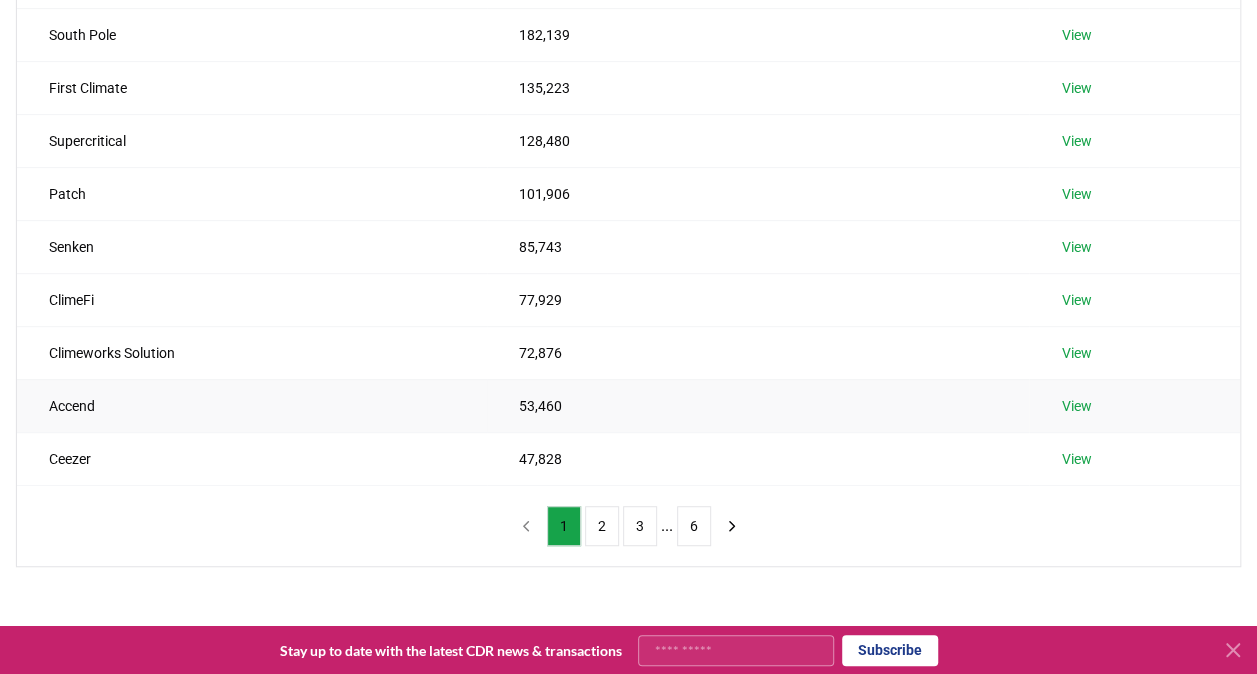 scroll, scrollTop: 200, scrollLeft: 0, axis: vertical 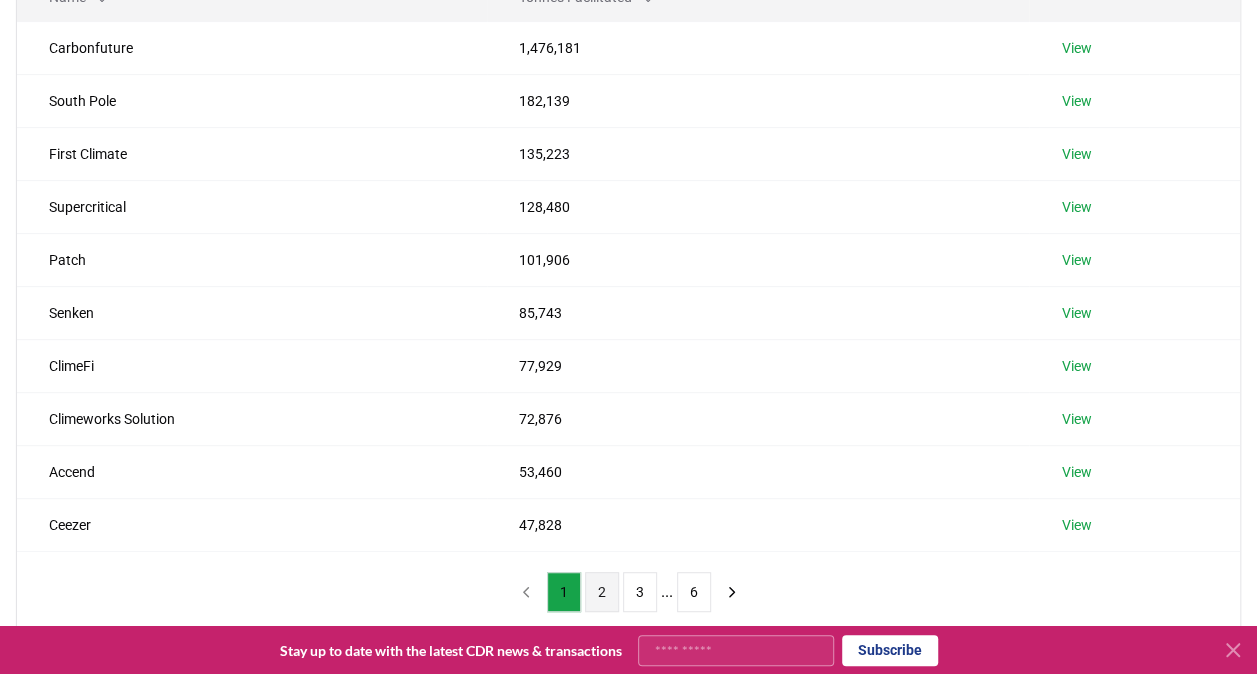 click on "2" at bounding box center [602, 592] 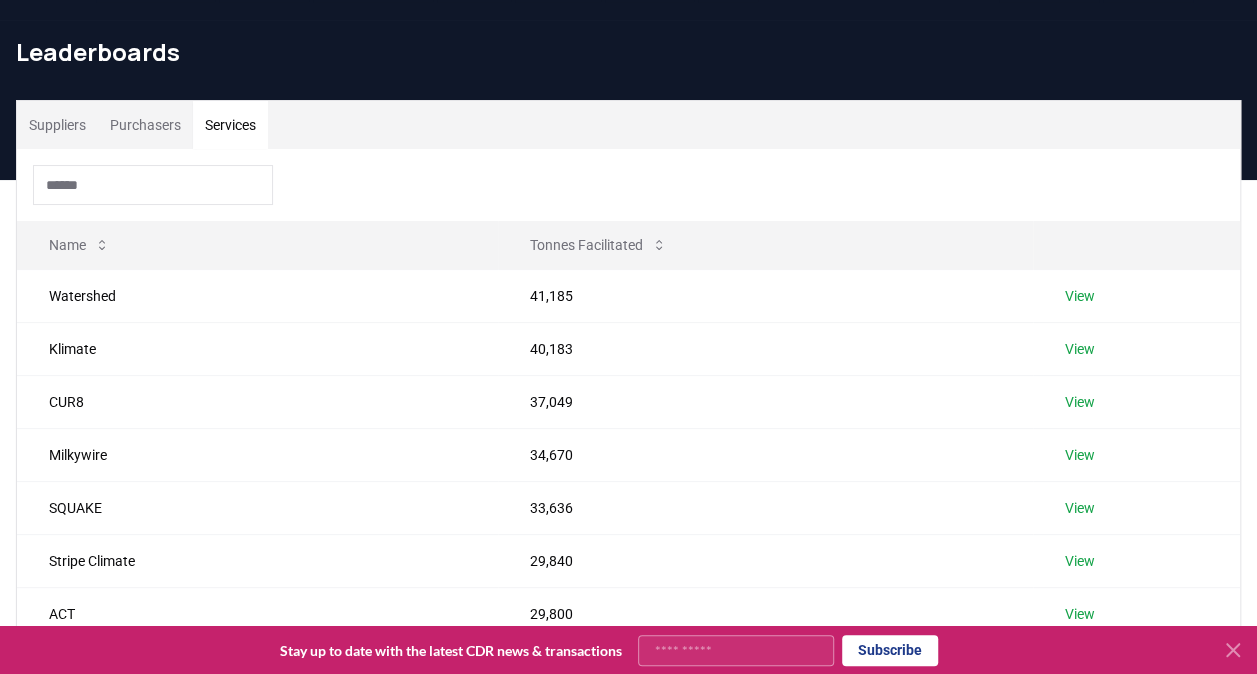 scroll, scrollTop: 400, scrollLeft: 0, axis: vertical 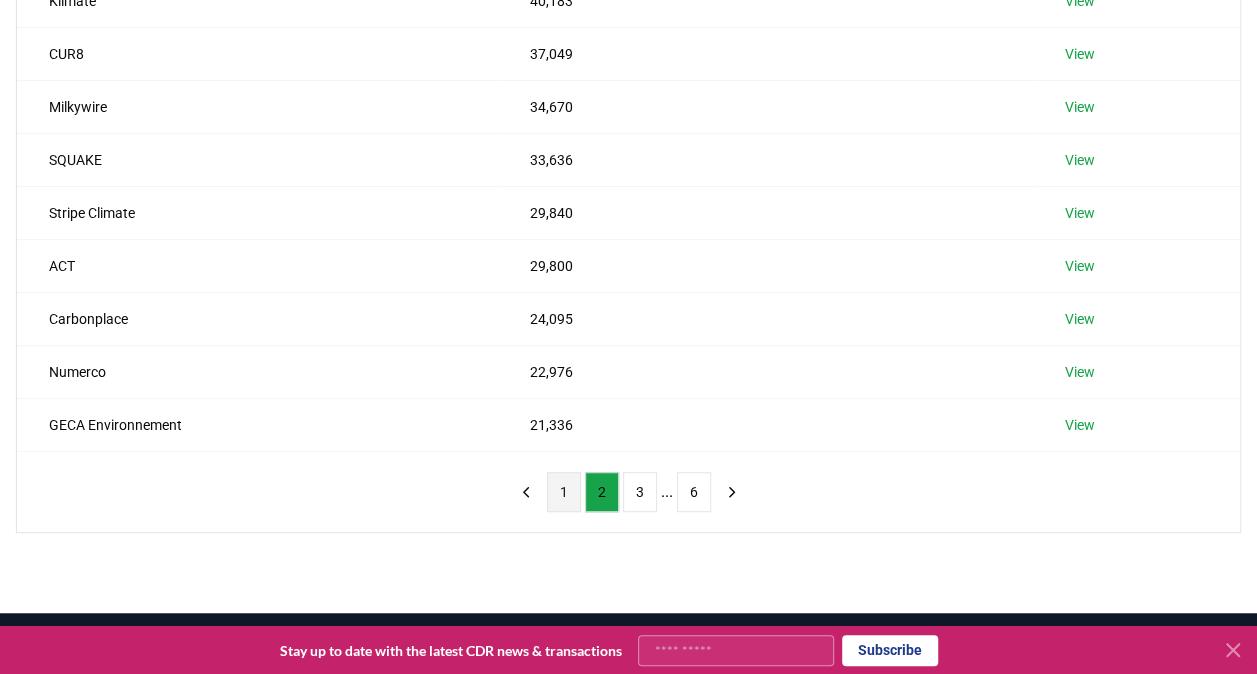 click on "1" at bounding box center (564, 492) 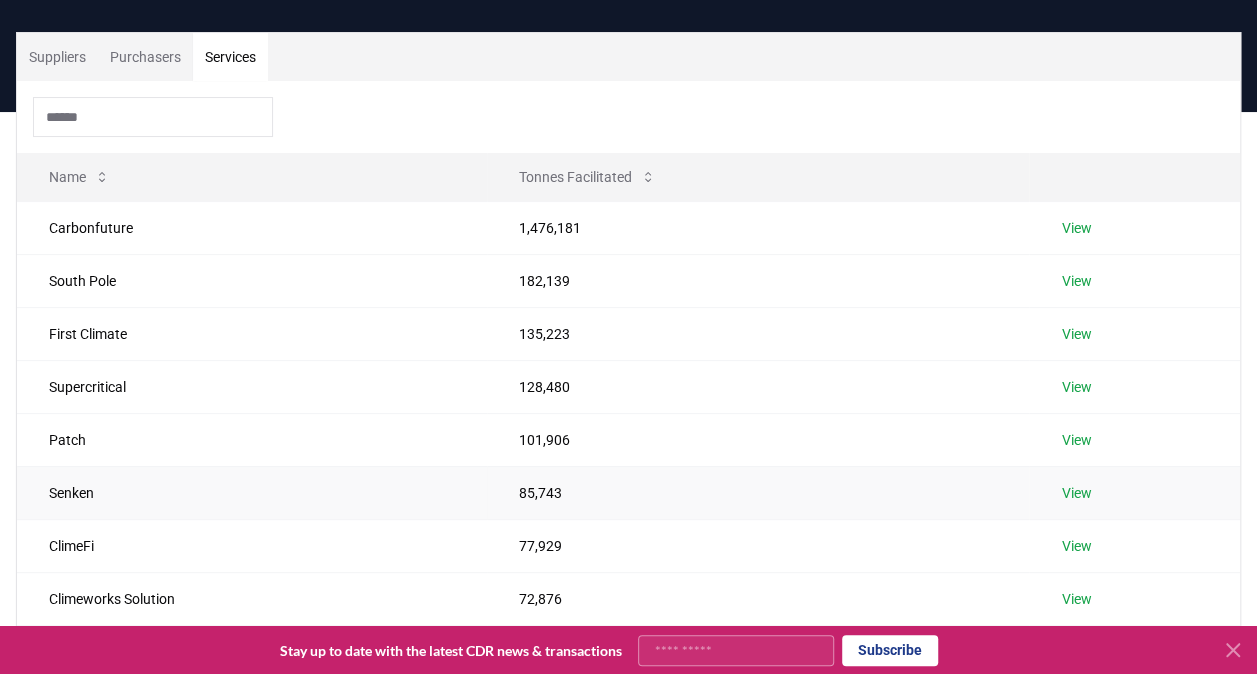 scroll, scrollTop: 0, scrollLeft: 0, axis: both 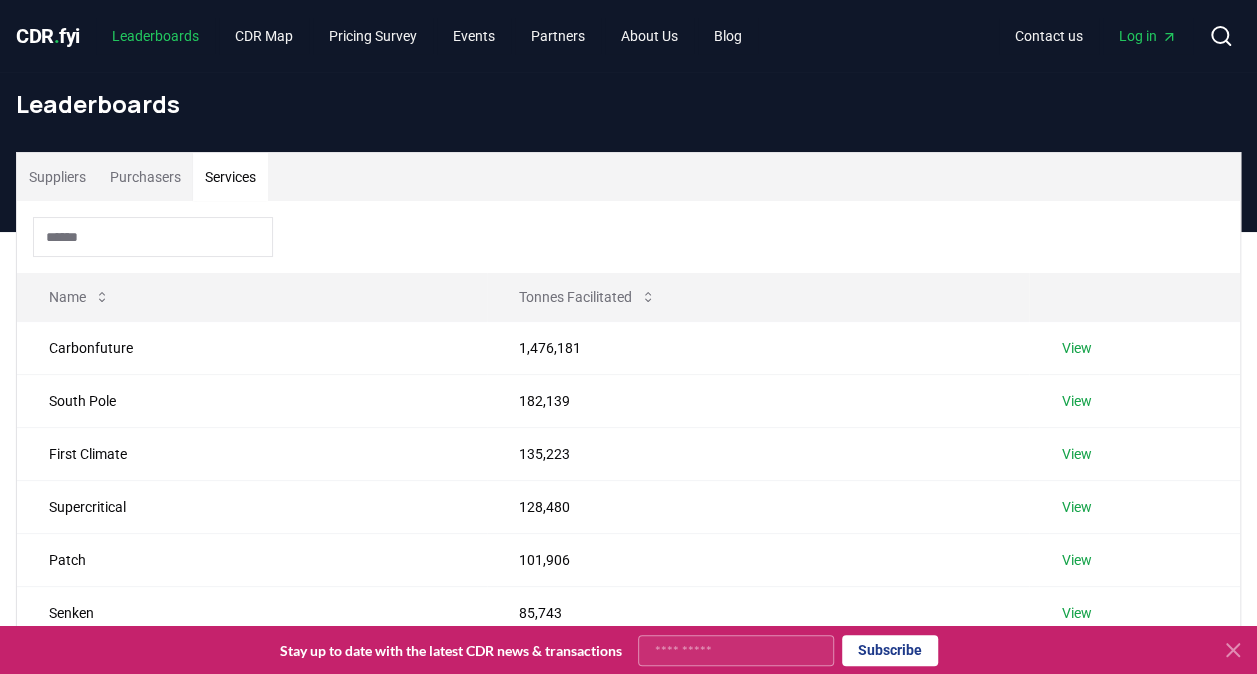 click on "Leaderboards" at bounding box center [155, 36] 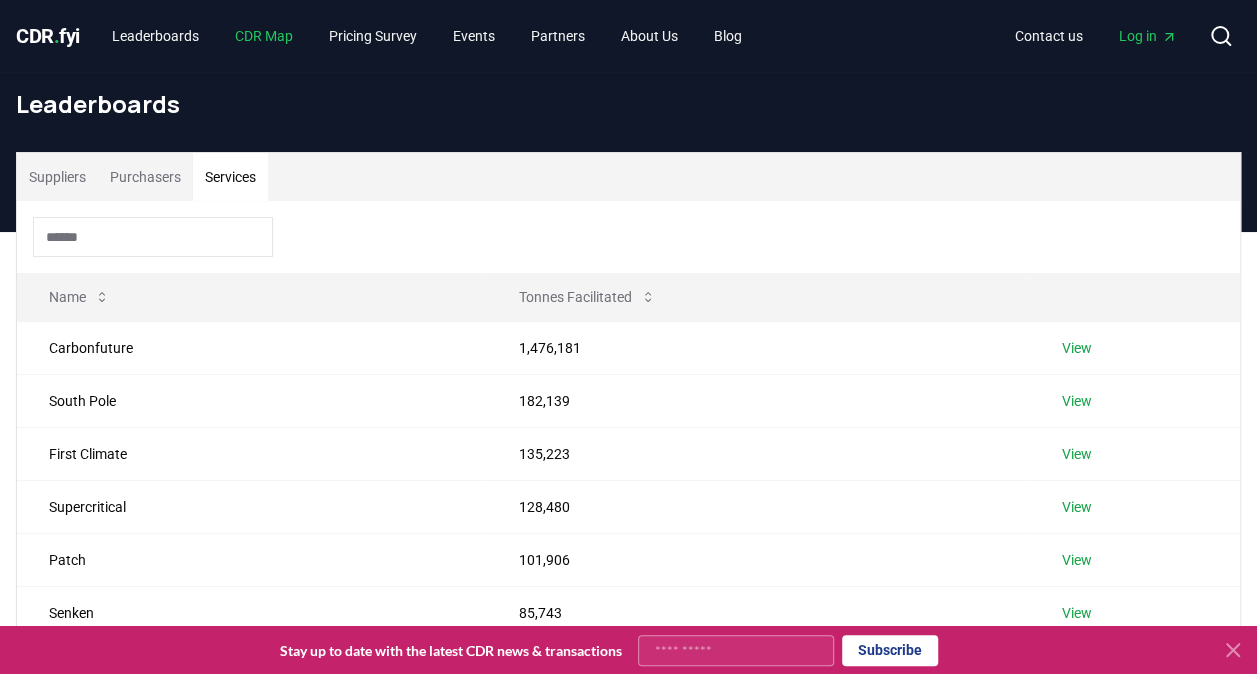 click on "CDR Map" at bounding box center [264, 36] 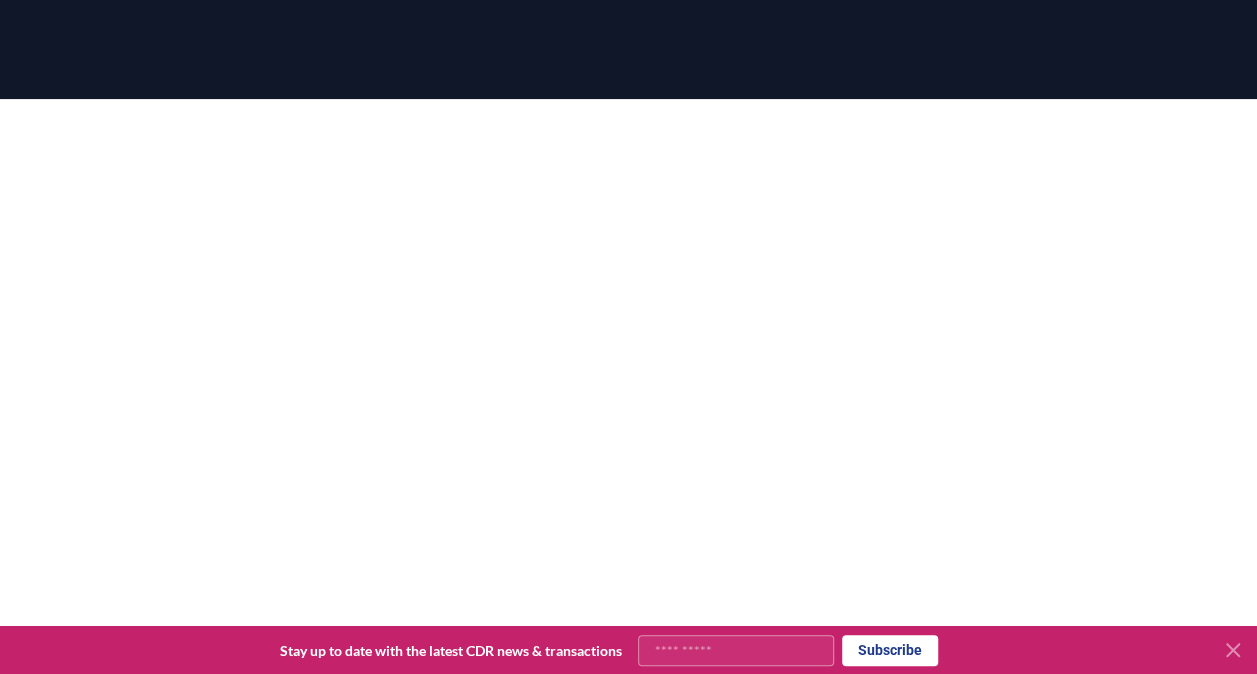 scroll, scrollTop: 0, scrollLeft: 0, axis: both 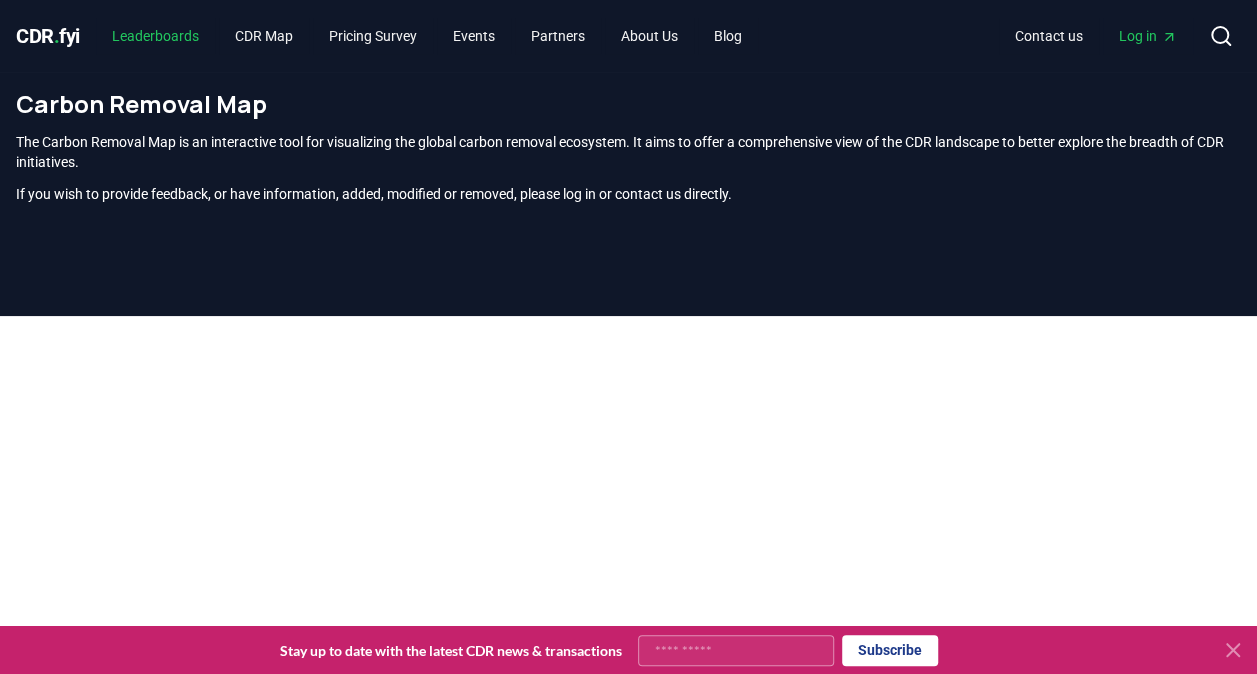 click on "Leaderboards" at bounding box center [155, 36] 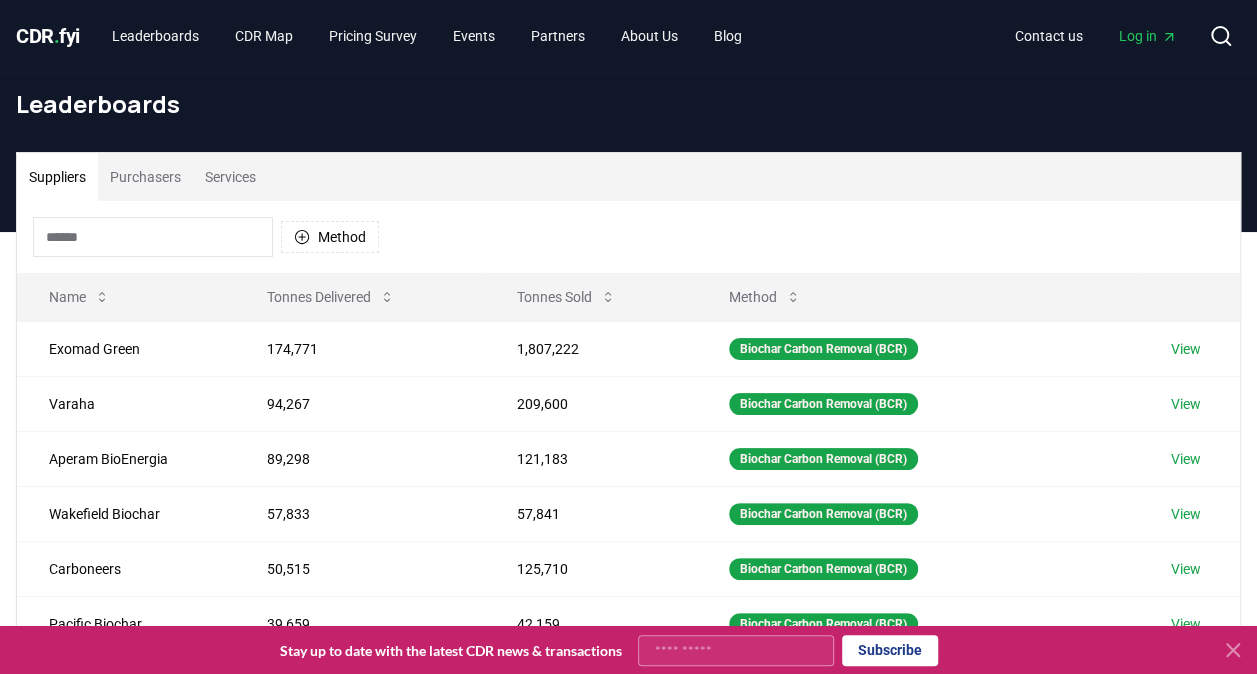 click on "CDR . fyi" at bounding box center [48, 36] 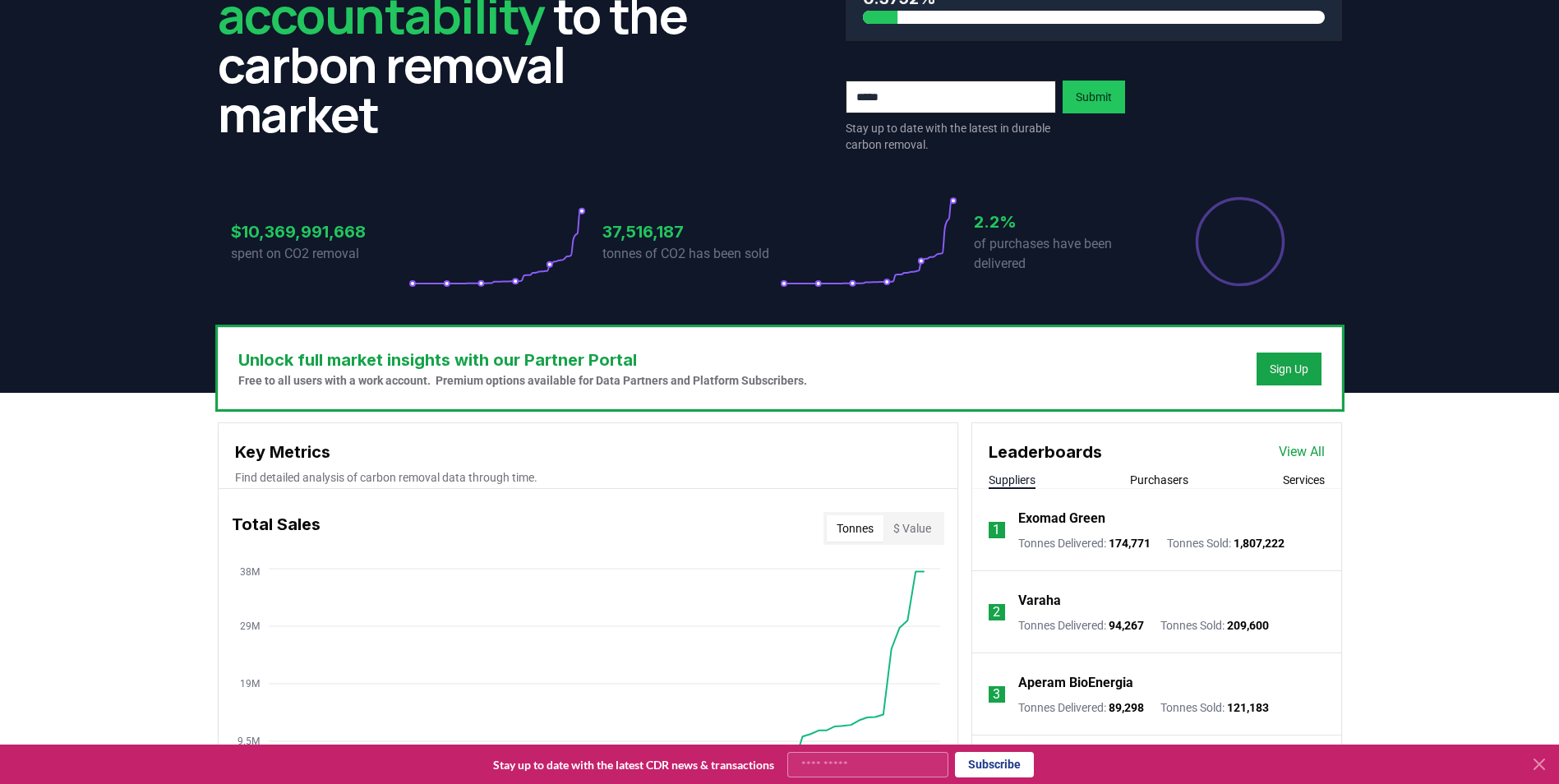 scroll, scrollTop: 179, scrollLeft: 0, axis: vertical 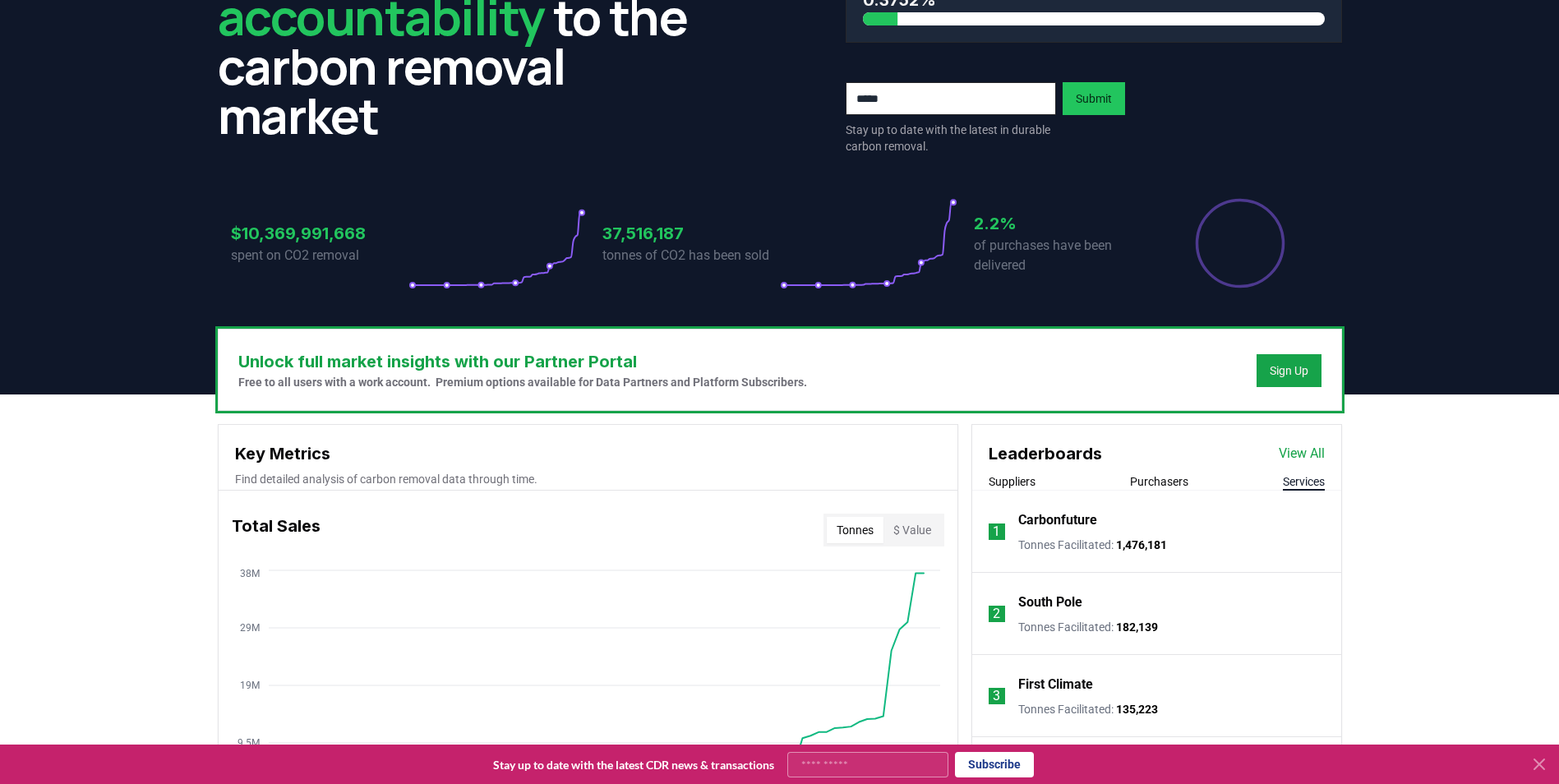 click on "Services" at bounding box center [1303, 482] 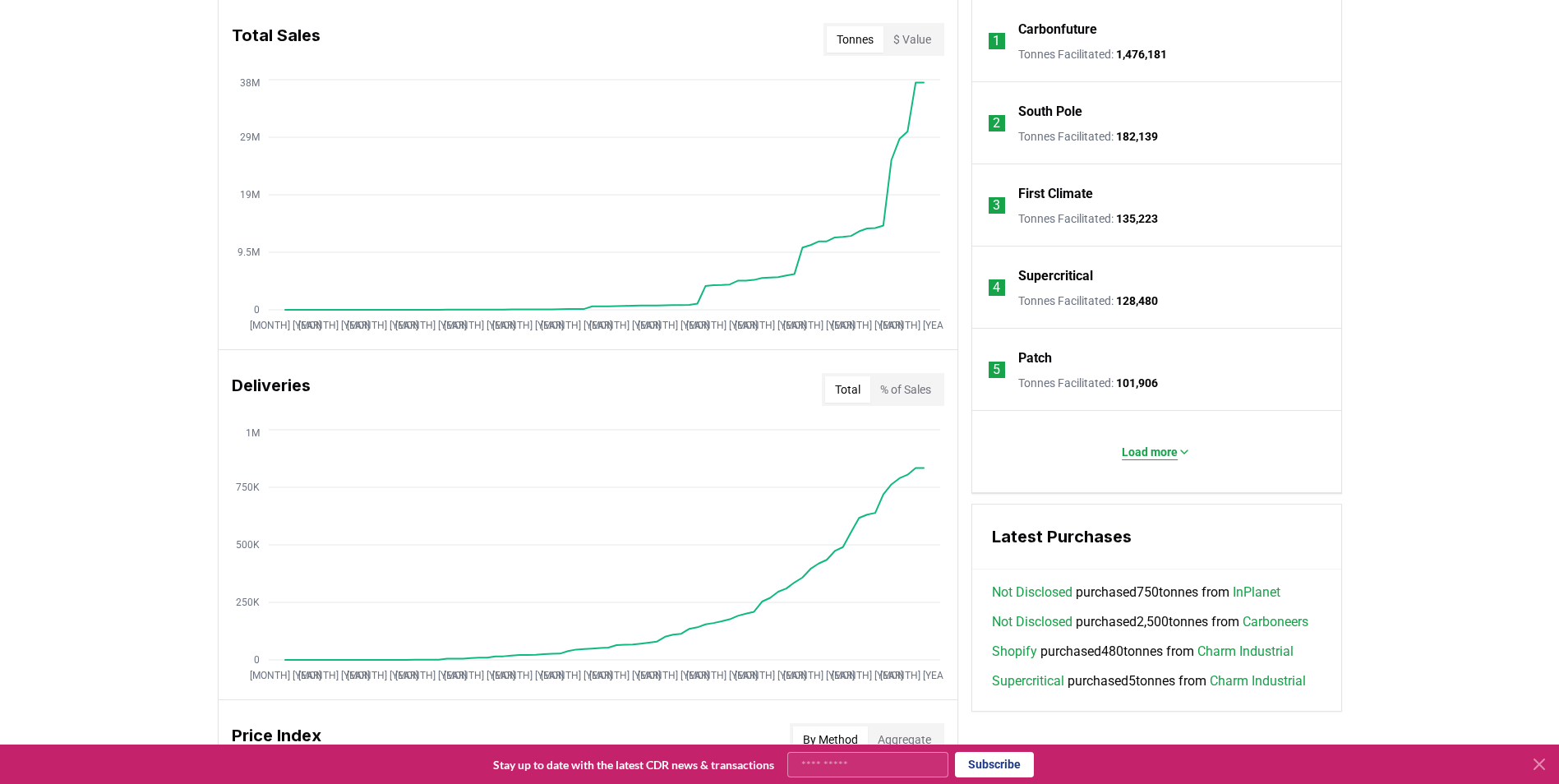 scroll, scrollTop: 671, scrollLeft: 0, axis: vertical 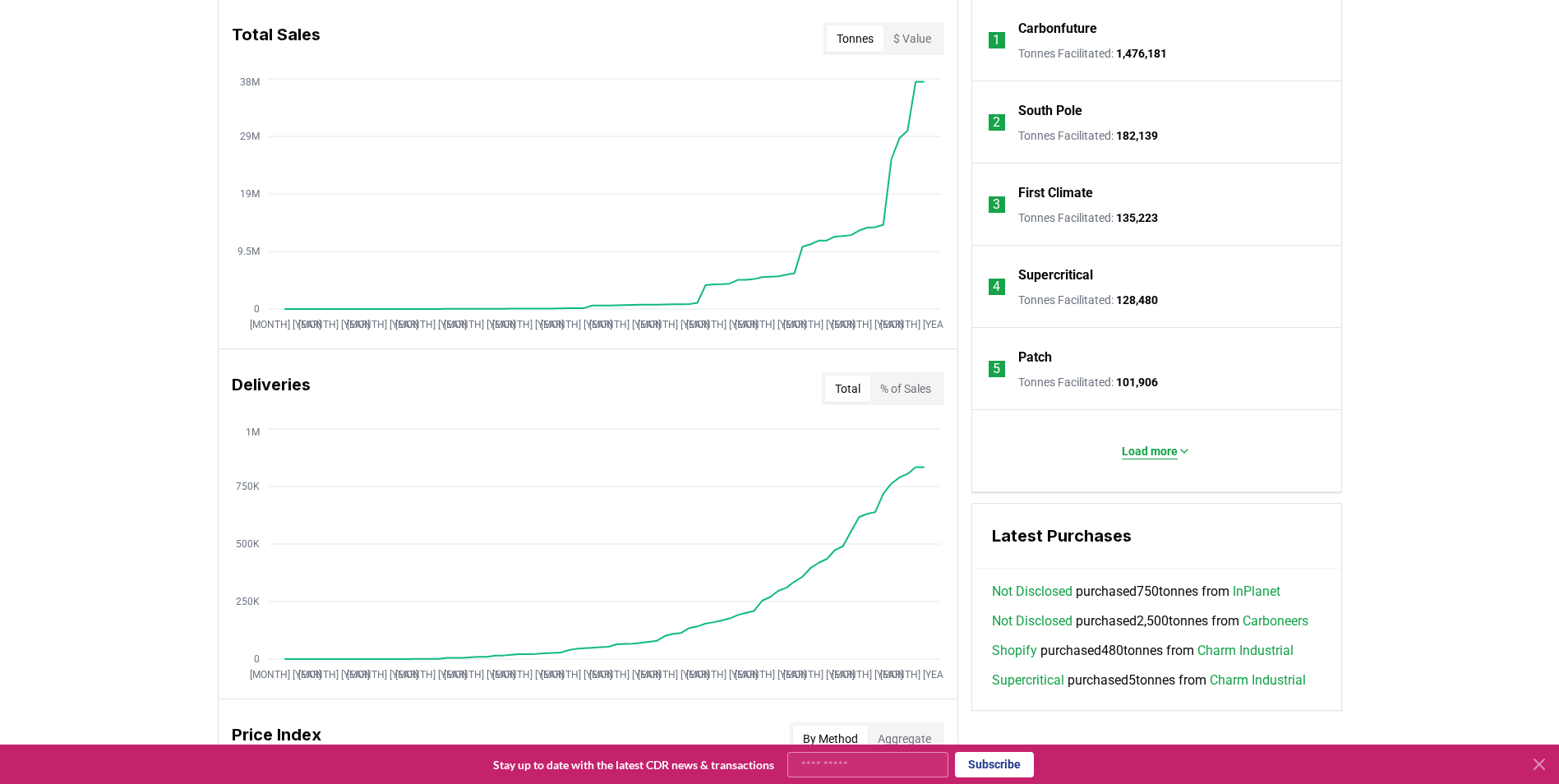 click on "Load more" at bounding box center (1150, 451) 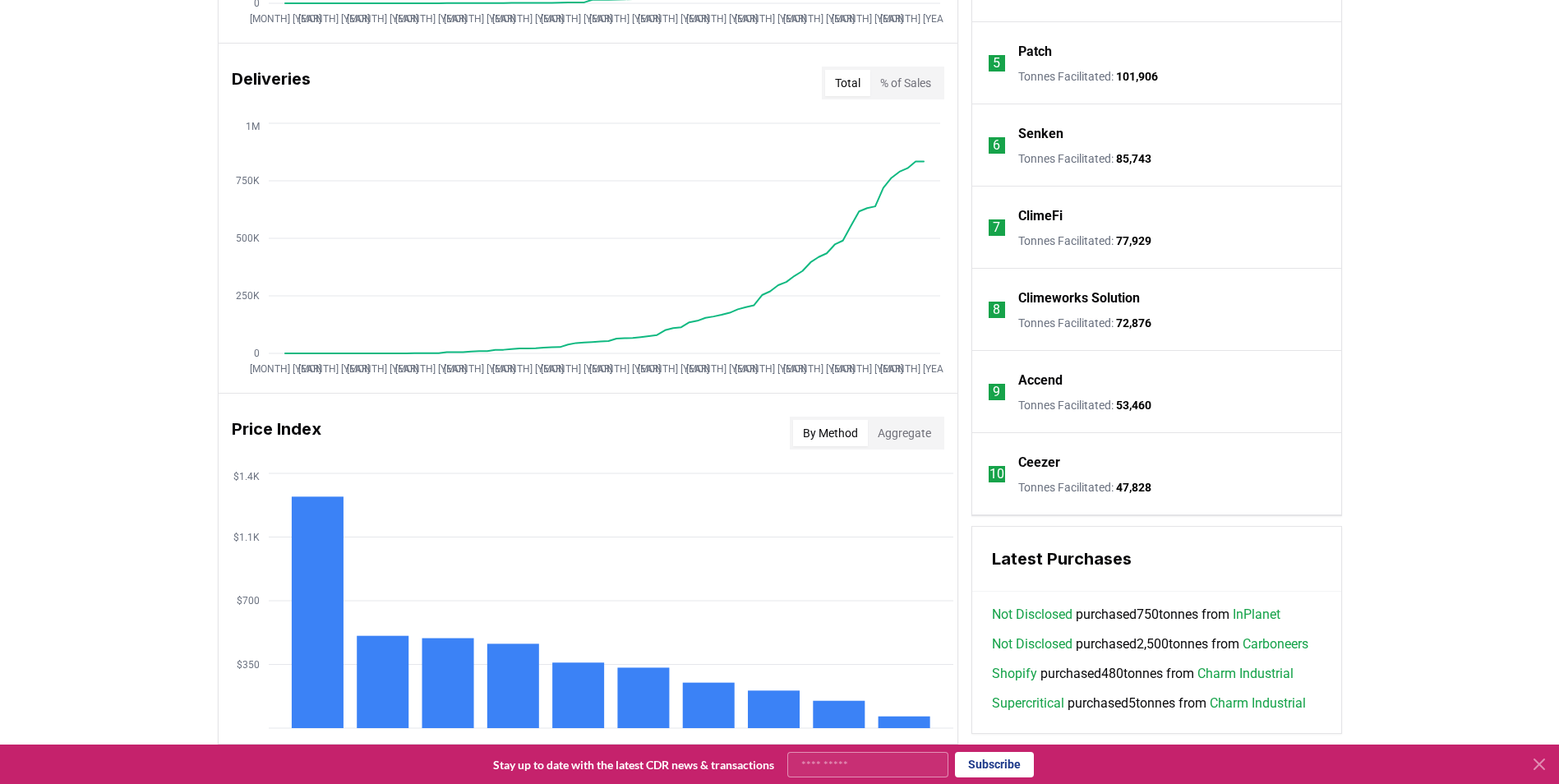 scroll, scrollTop: 956, scrollLeft: 0, axis: vertical 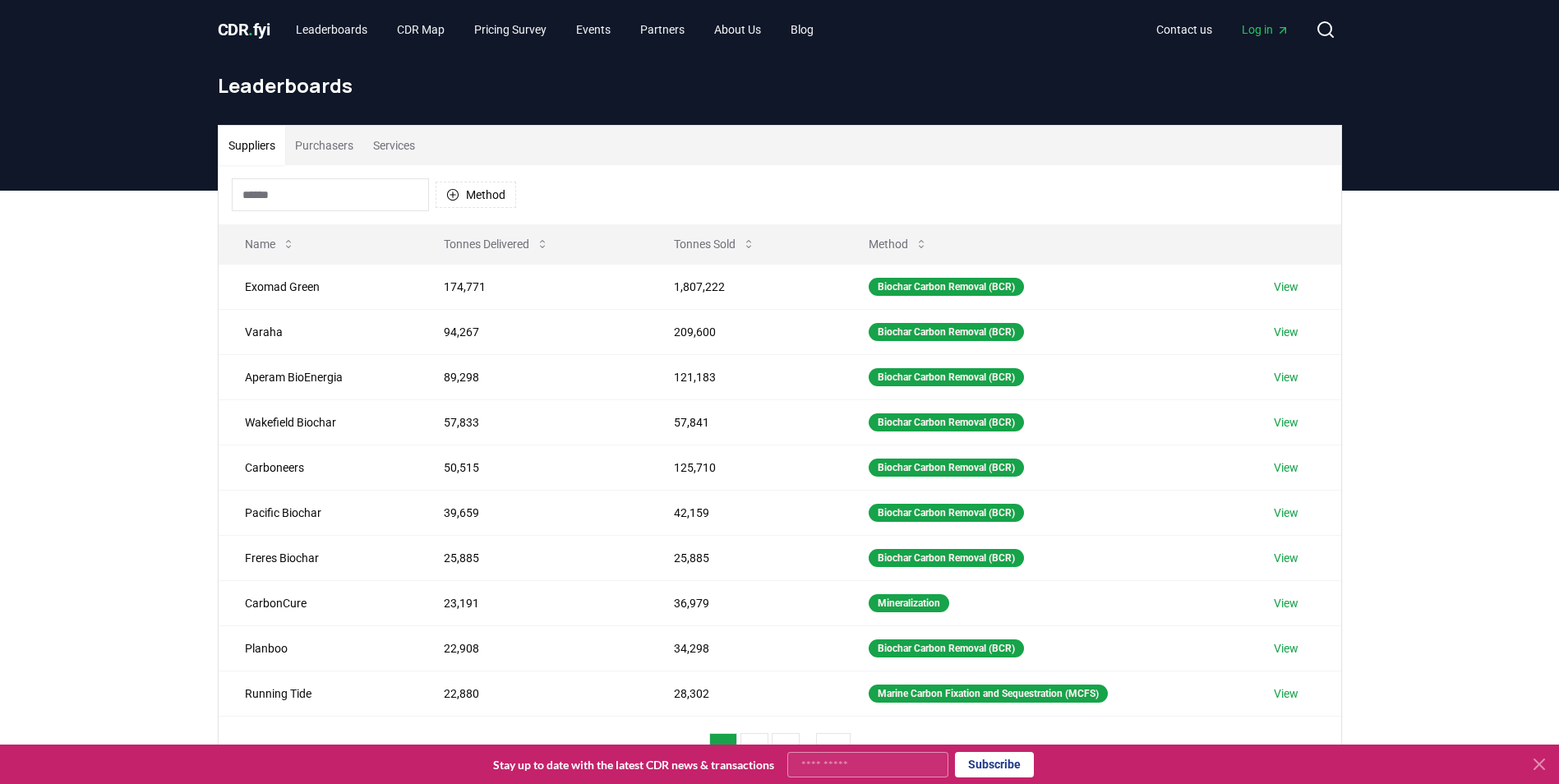 click on "Services" at bounding box center [394, 145] 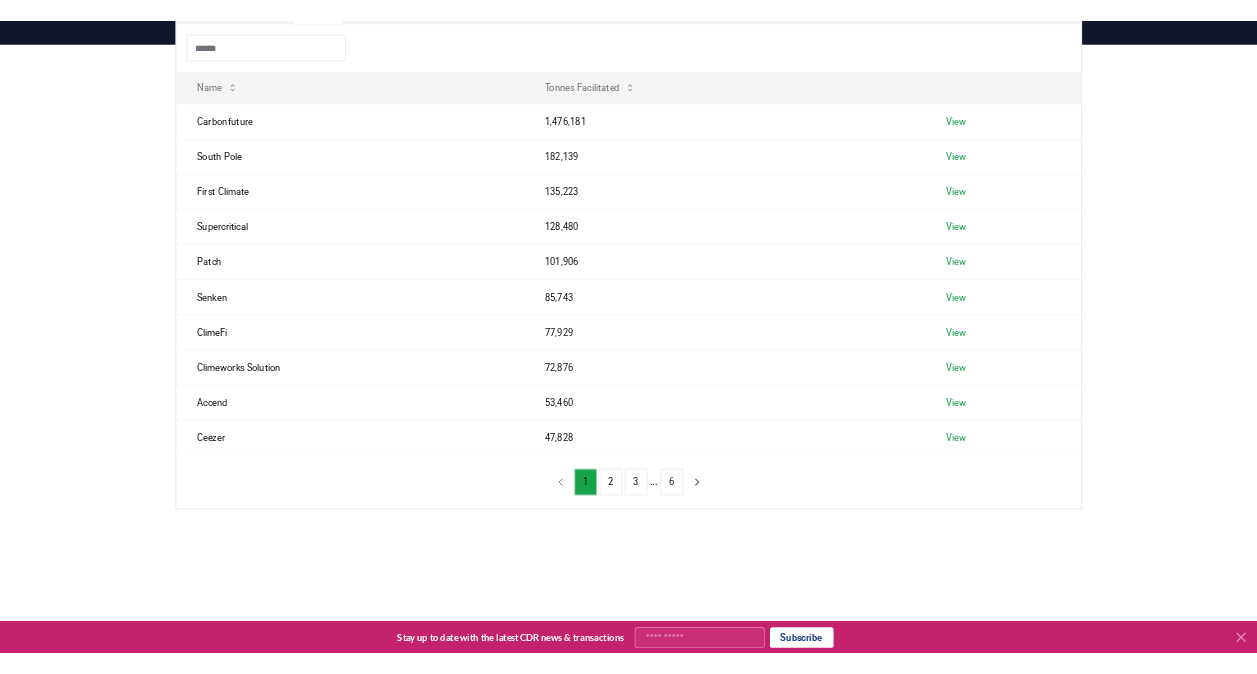 scroll, scrollTop: 198, scrollLeft: 0, axis: vertical 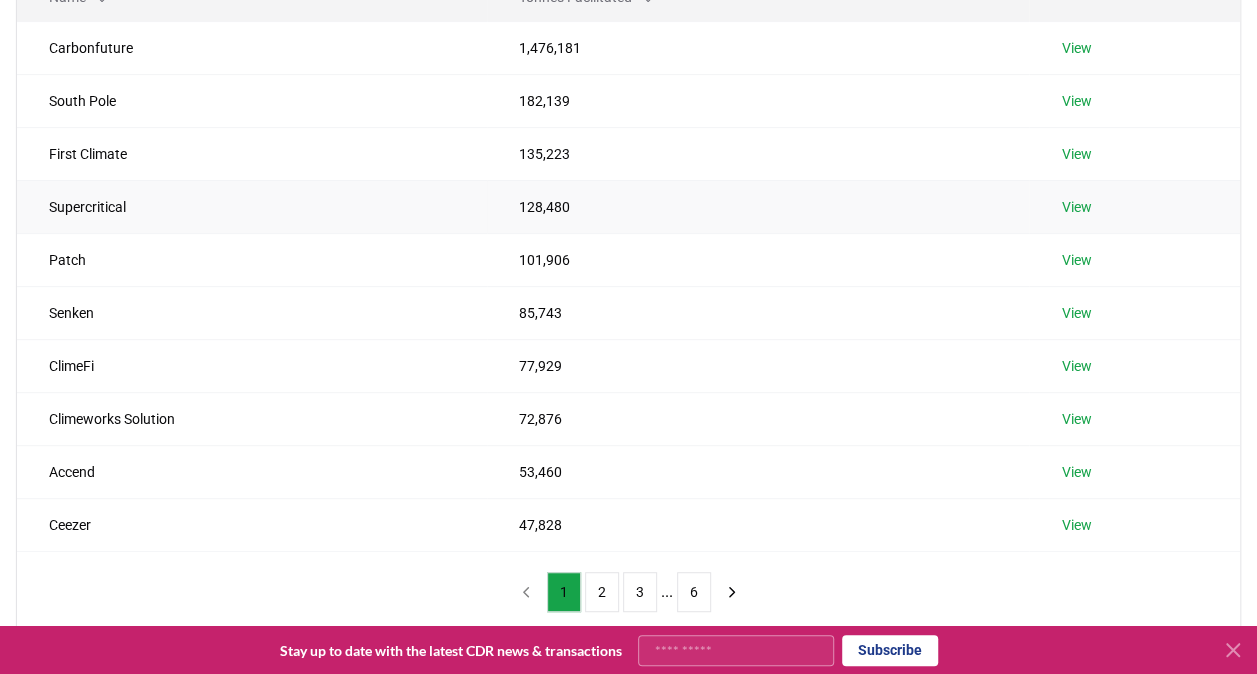 click on "View" at bounding box center (1076, 207) 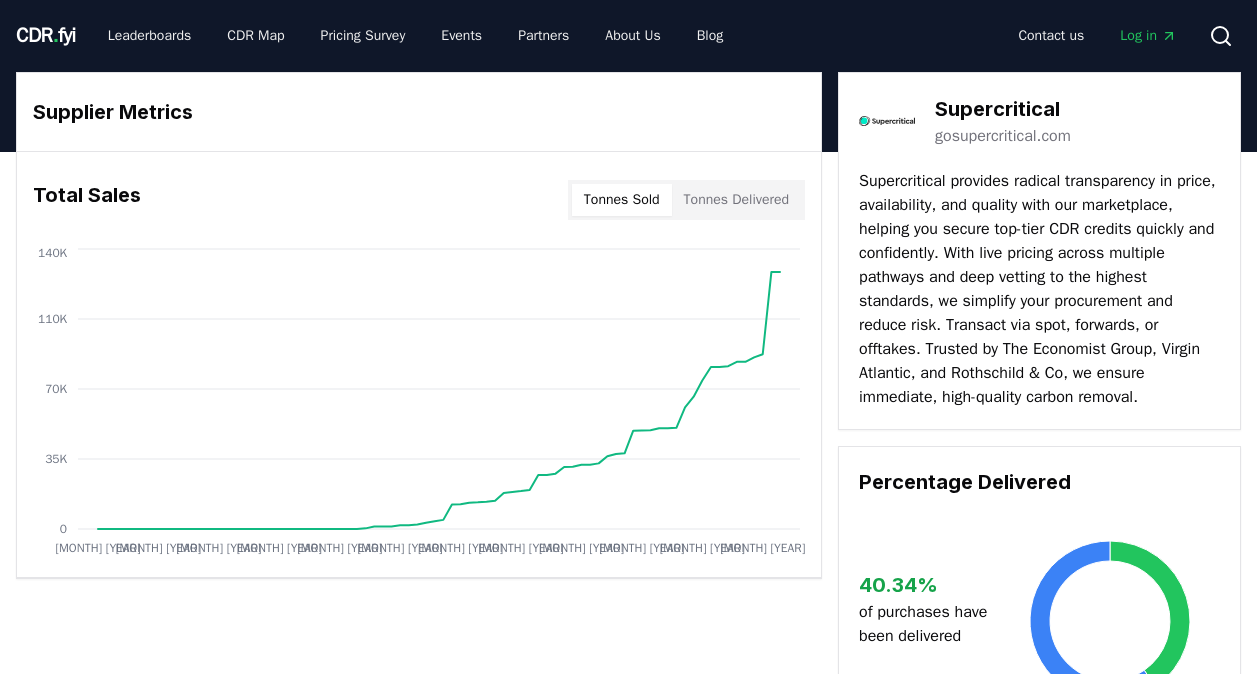 scroll, scrollTop: 0, scrollLeft: 0, axis: both 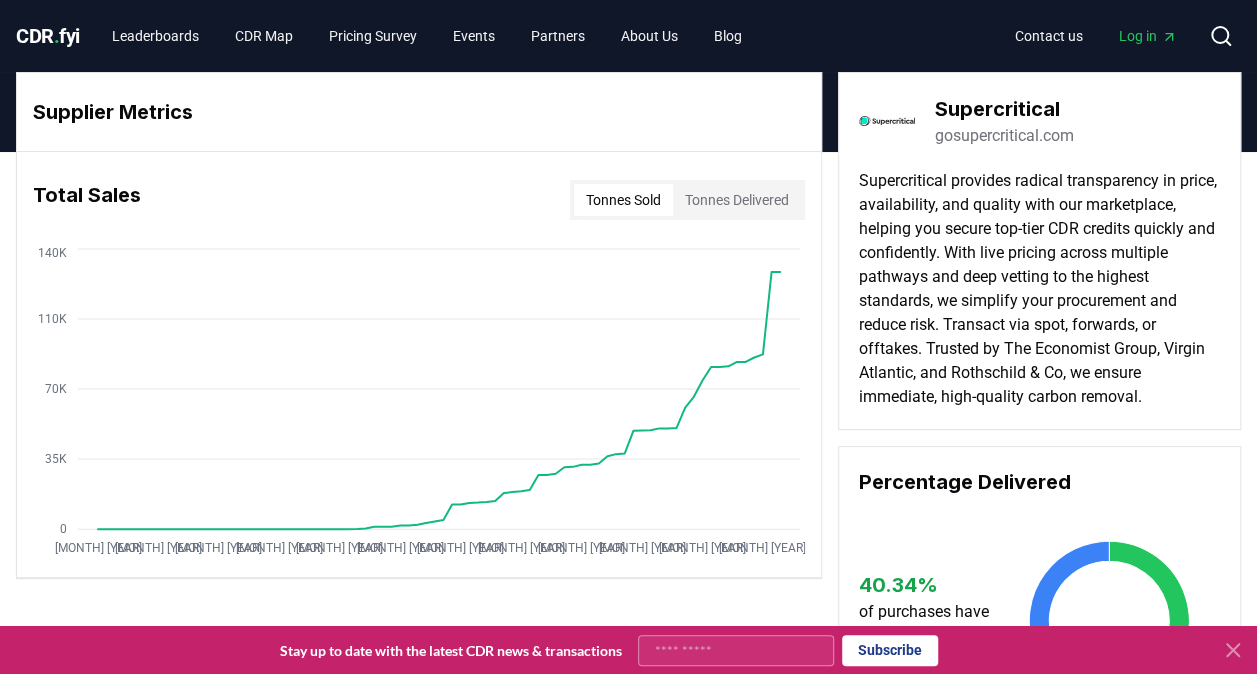 click on "Tonnes Delivered" at bounding box center (737, 200) 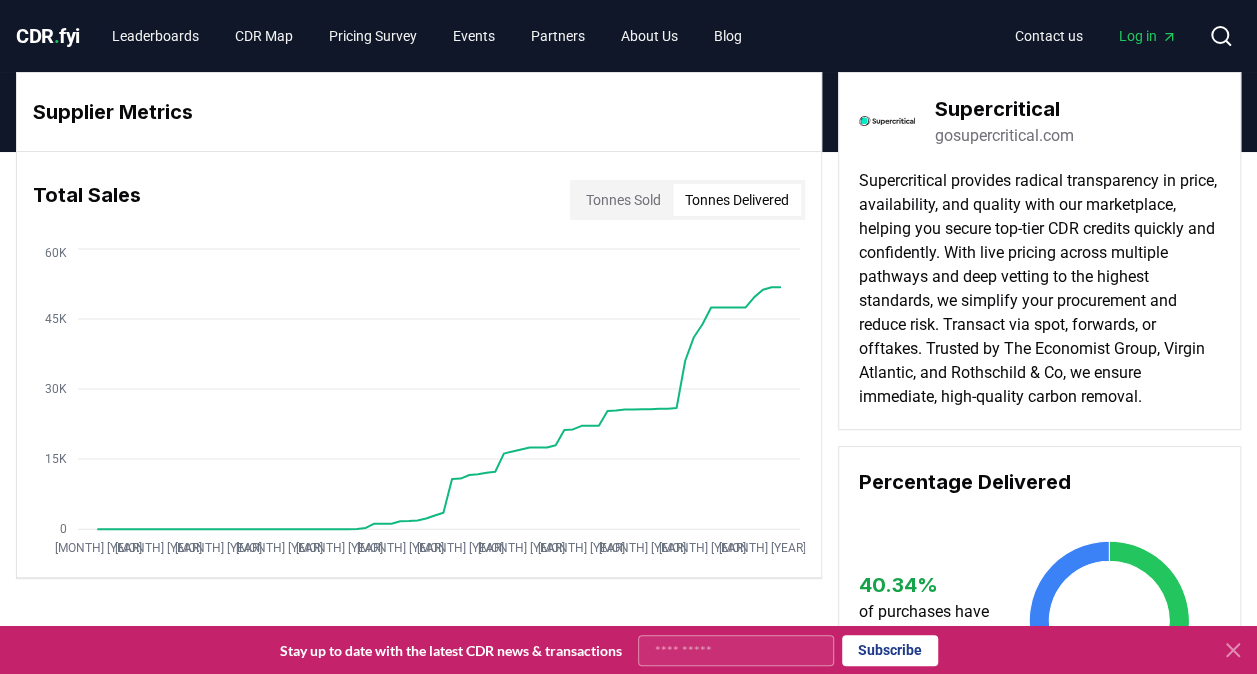 click on "Tonnes Sold" at bounding box center (623, 200) 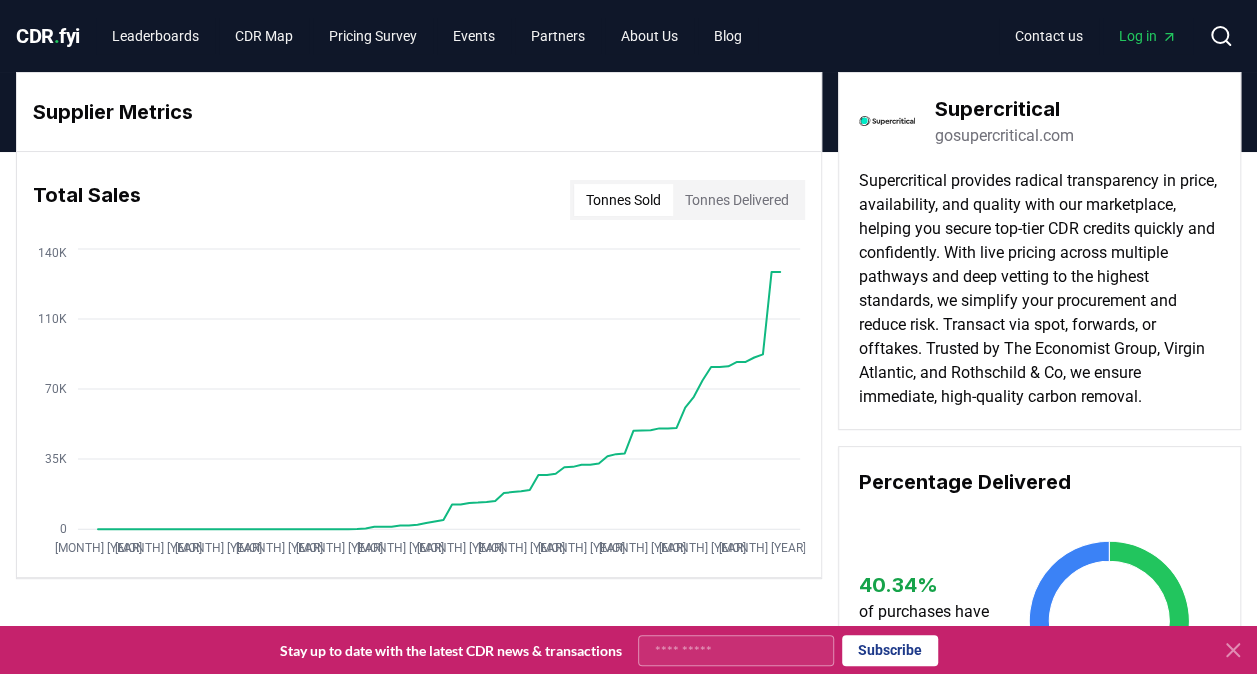 click on "Tonnes Delivered" at bounding box center [737, 200] 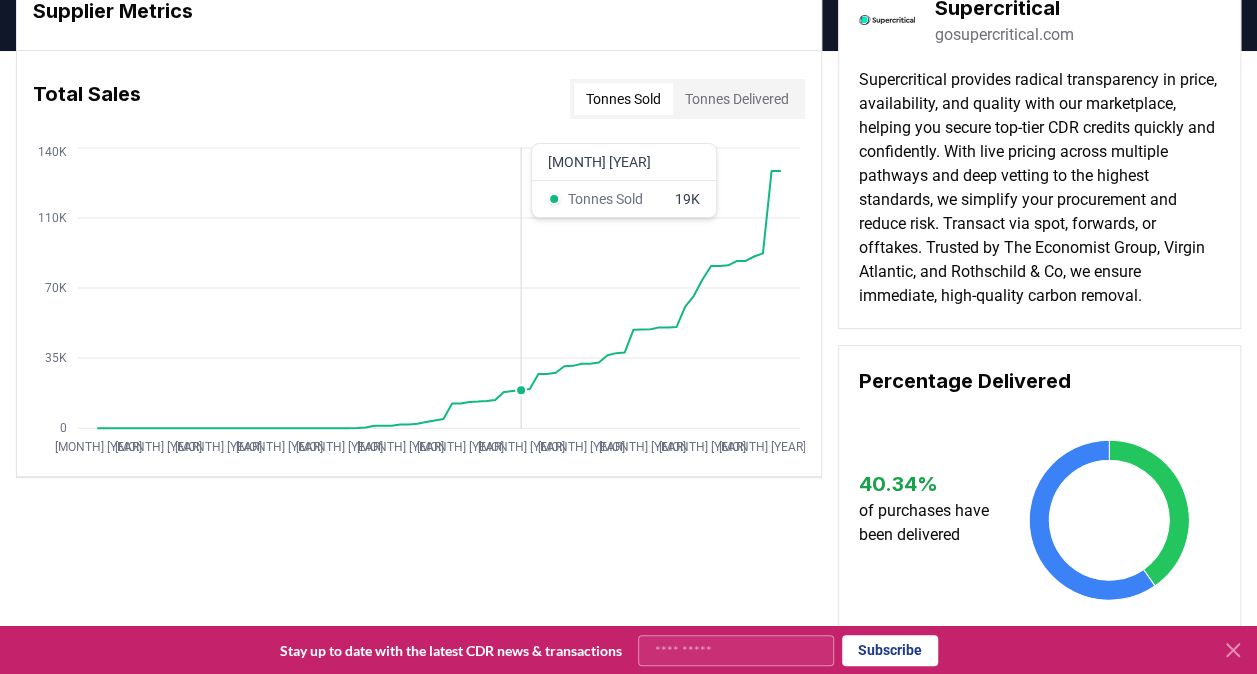 scroll, scrollTop: 100, scrollLeft: 0, axis: vertical 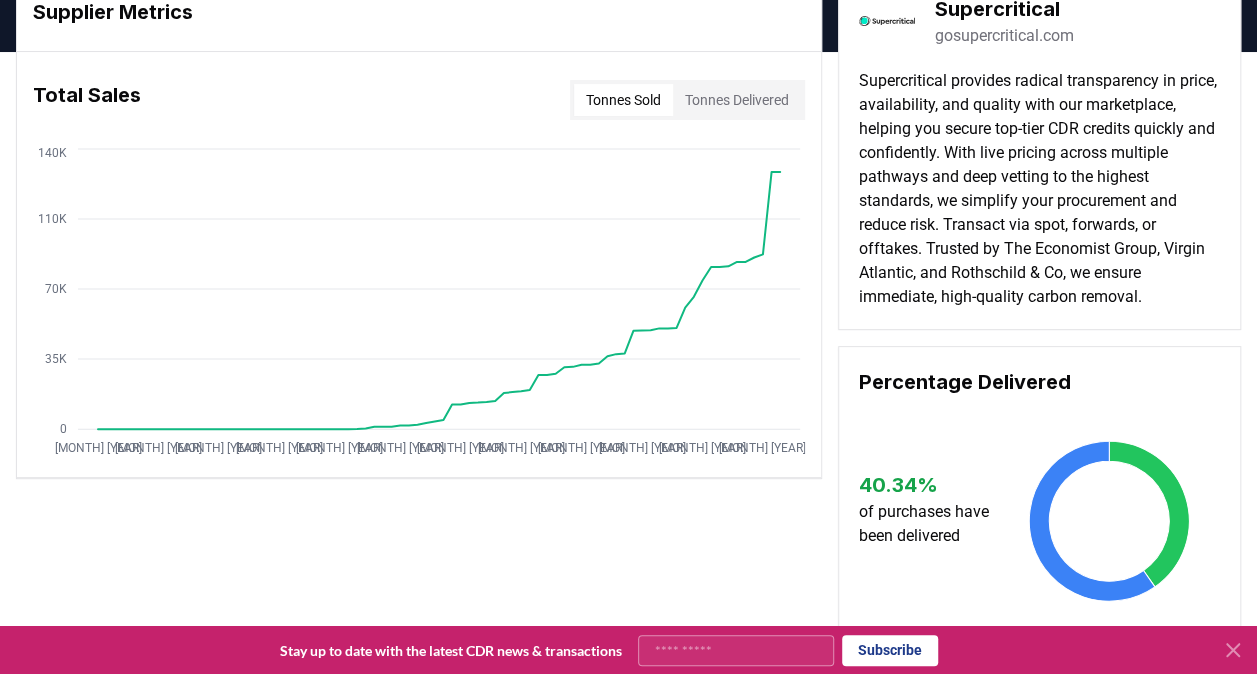 click on "Tonnes Delivered" at bounding box center [737, 100] 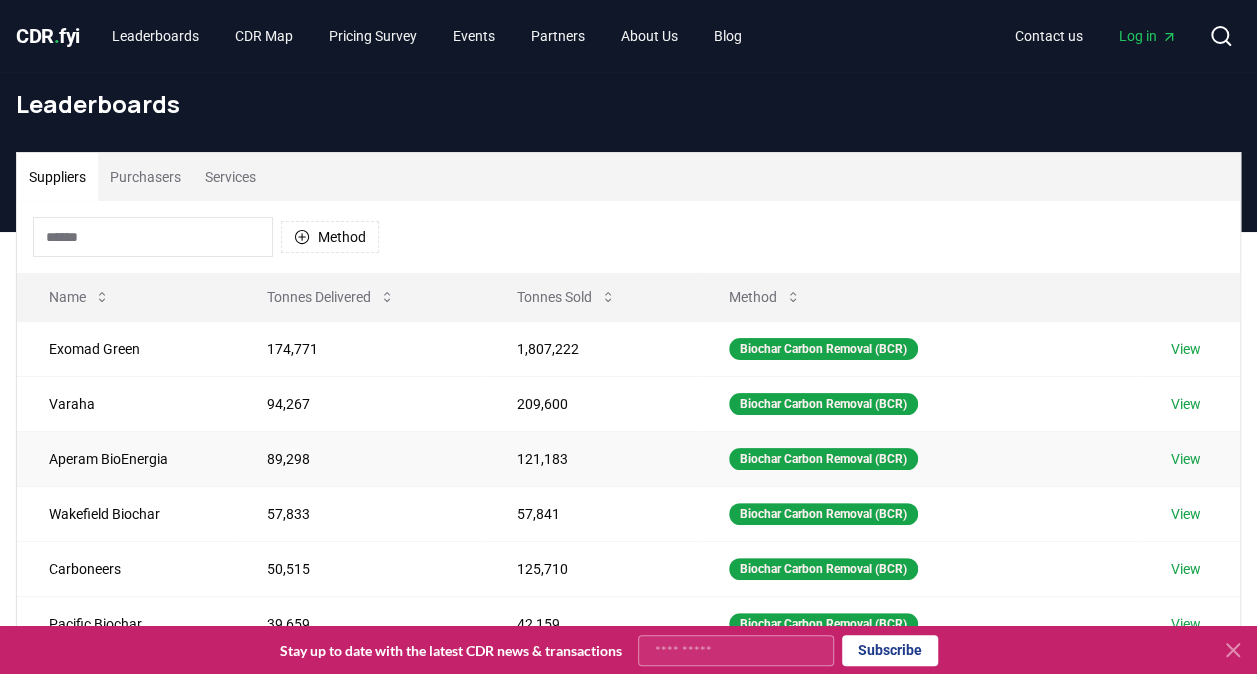 scroll, scrollTop: 0, scrollLeft: 0, axis: both 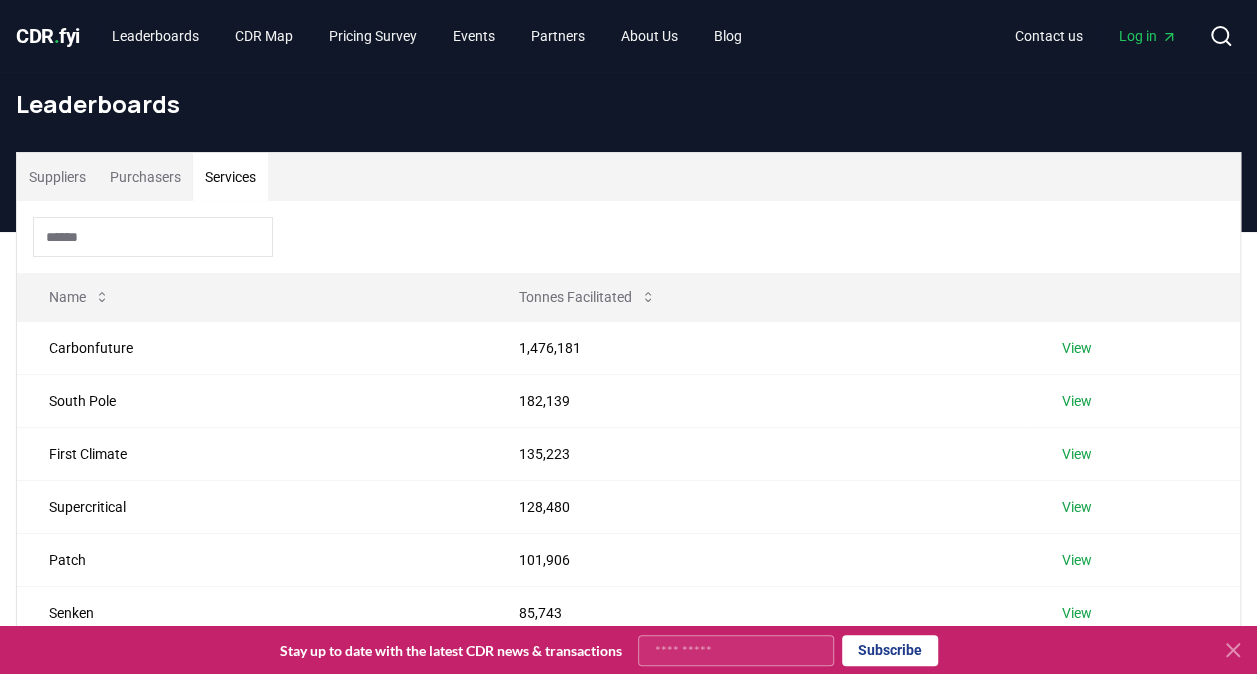 click on "Services" at bounding box center [230, 177] 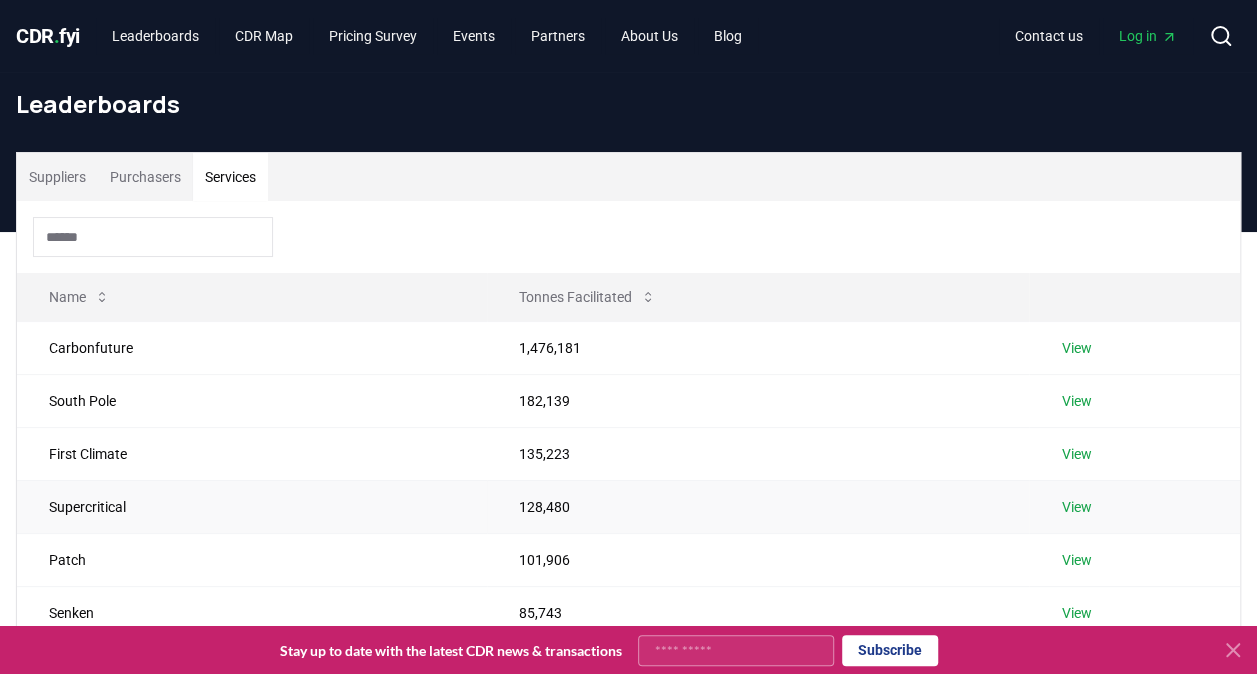 click on "View" at bounding box center (1076, 507) 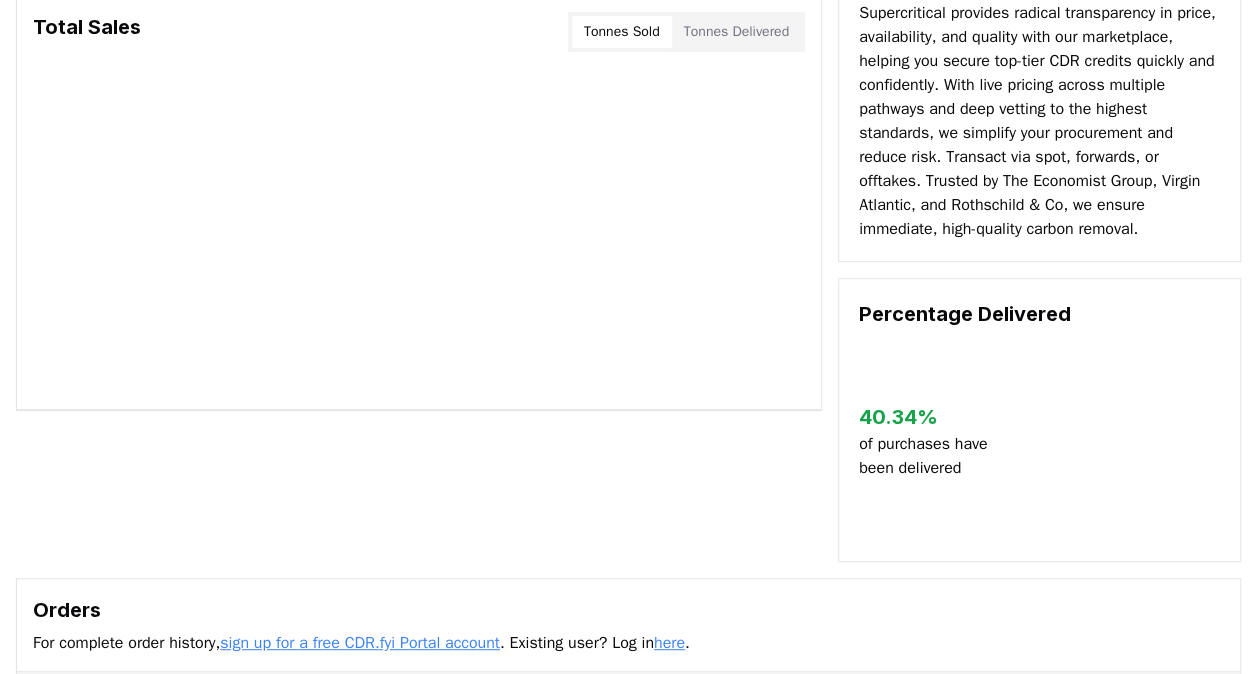 scroll, scrollTop: 0, scrollLeft: 0, axis: both 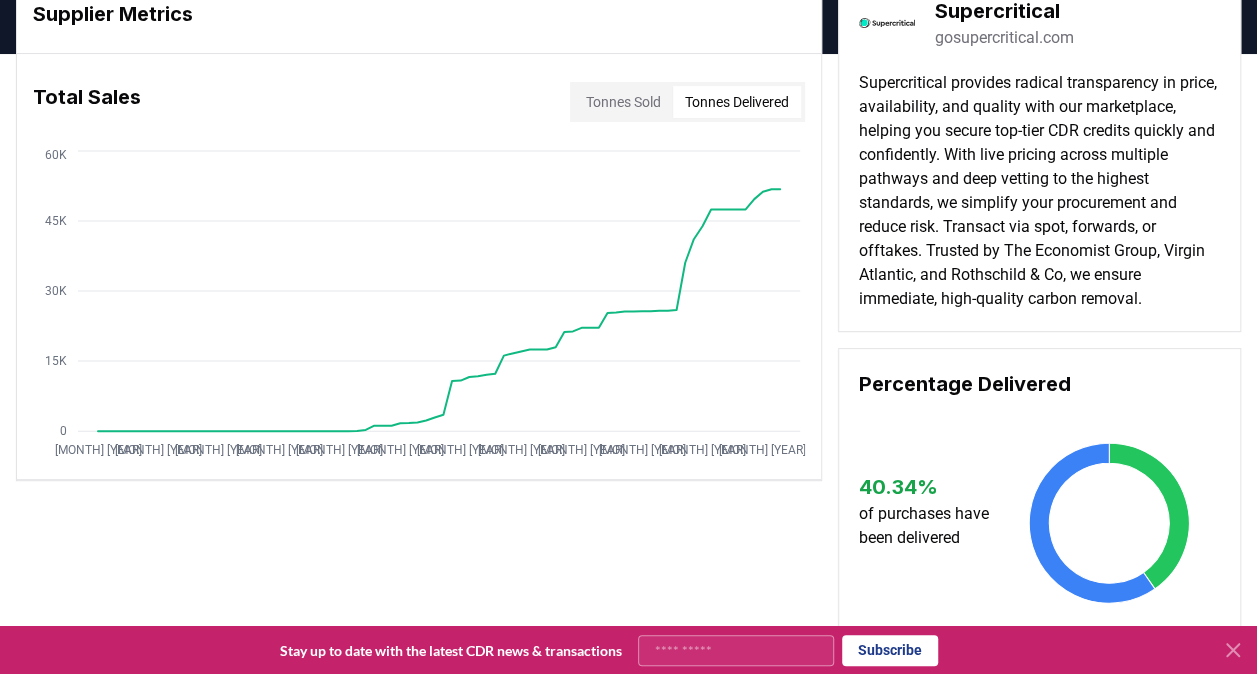 click on "Tonnes Delivered" at bounding box center [737, 102] 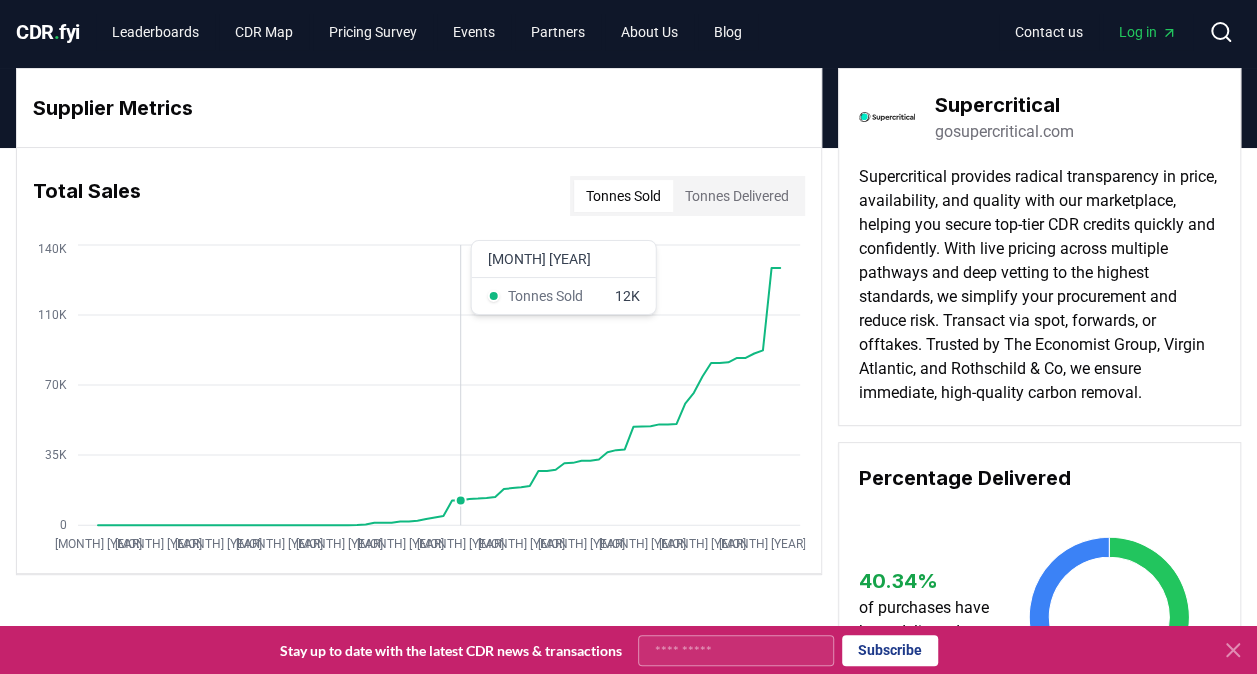 scroll, scrollTop: 0, scrollLeft: 0, axis: both 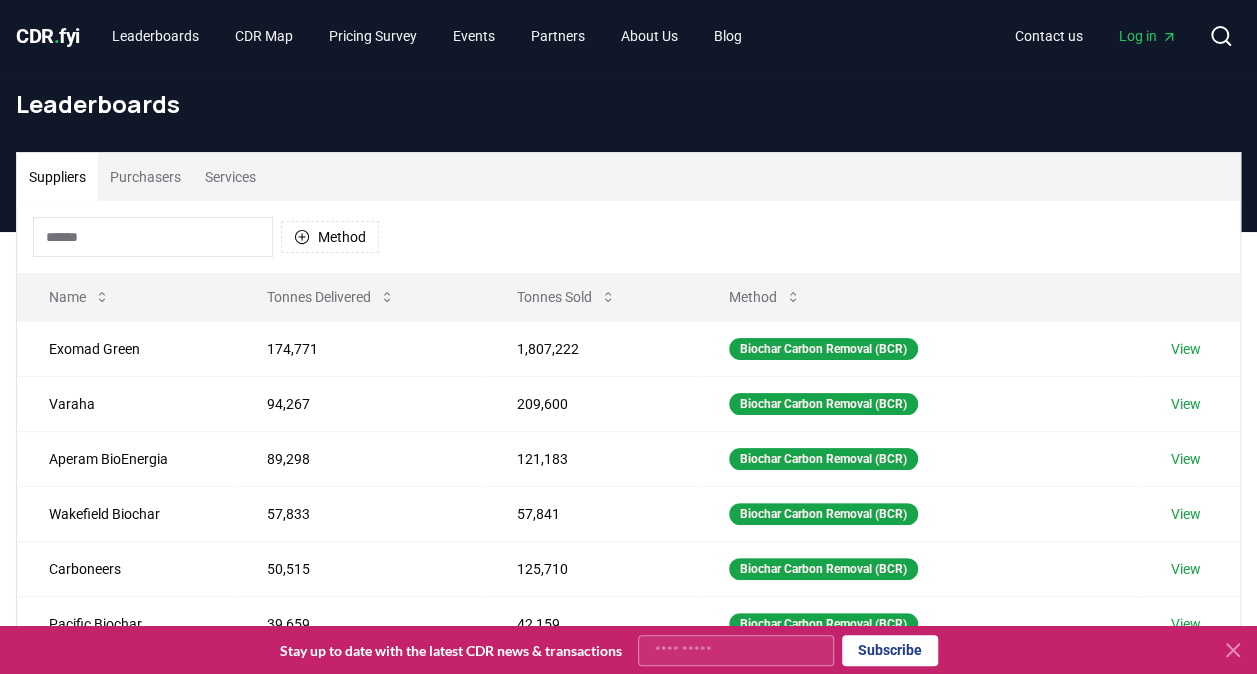click on "Services" at bounding box center (230, 177) 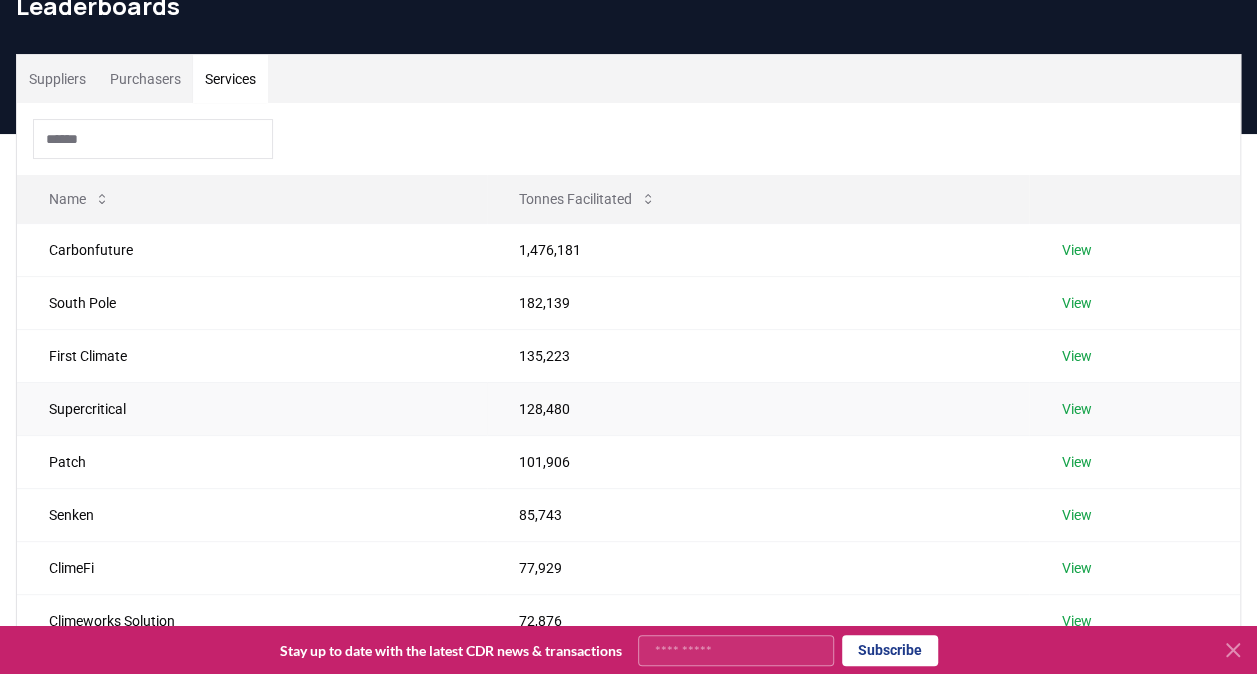 scroll, scrollTop: 98, scrollLeft: 0, axis: vertical 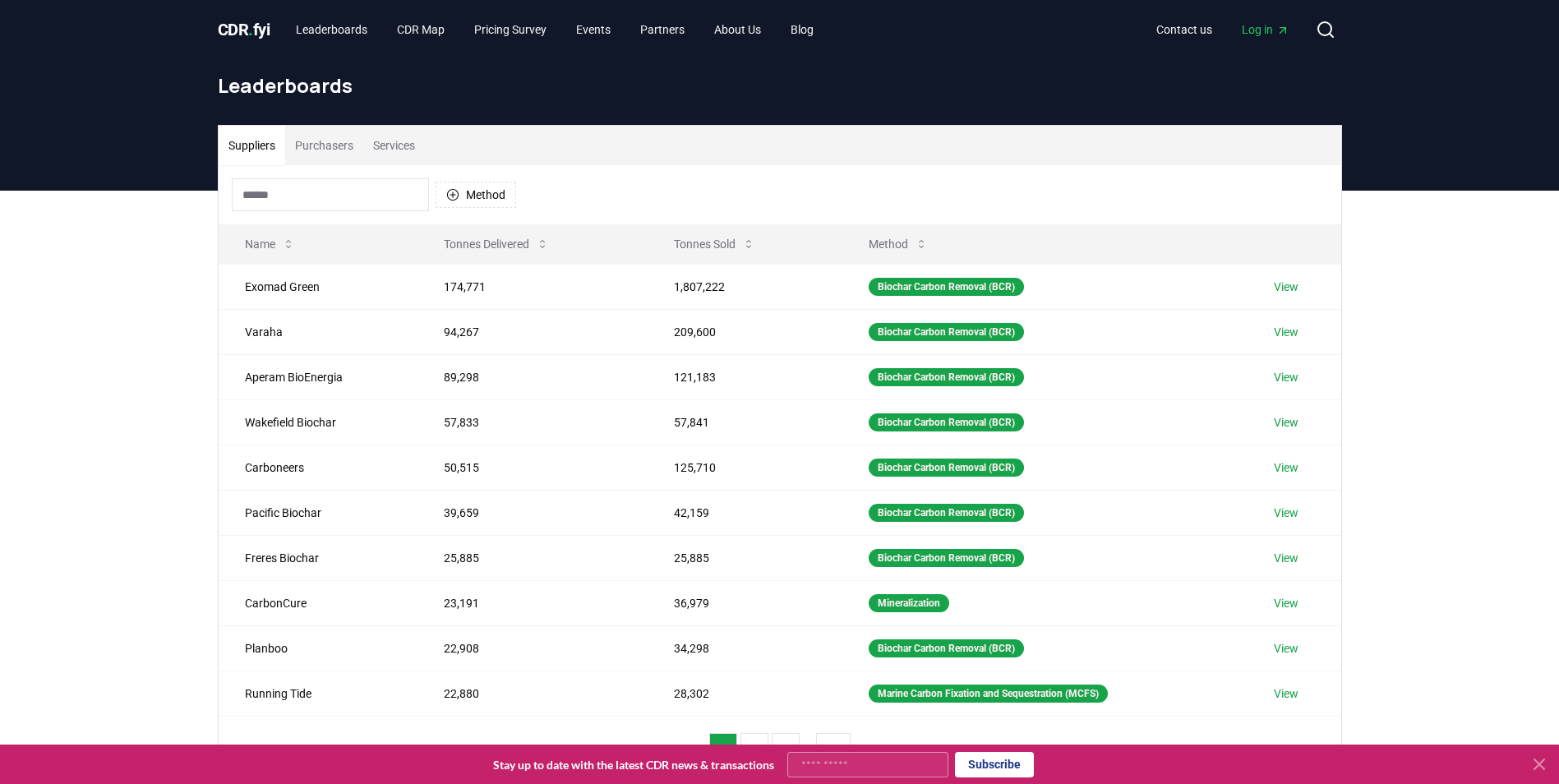 click on "Services" at bounding box center [394, 145] 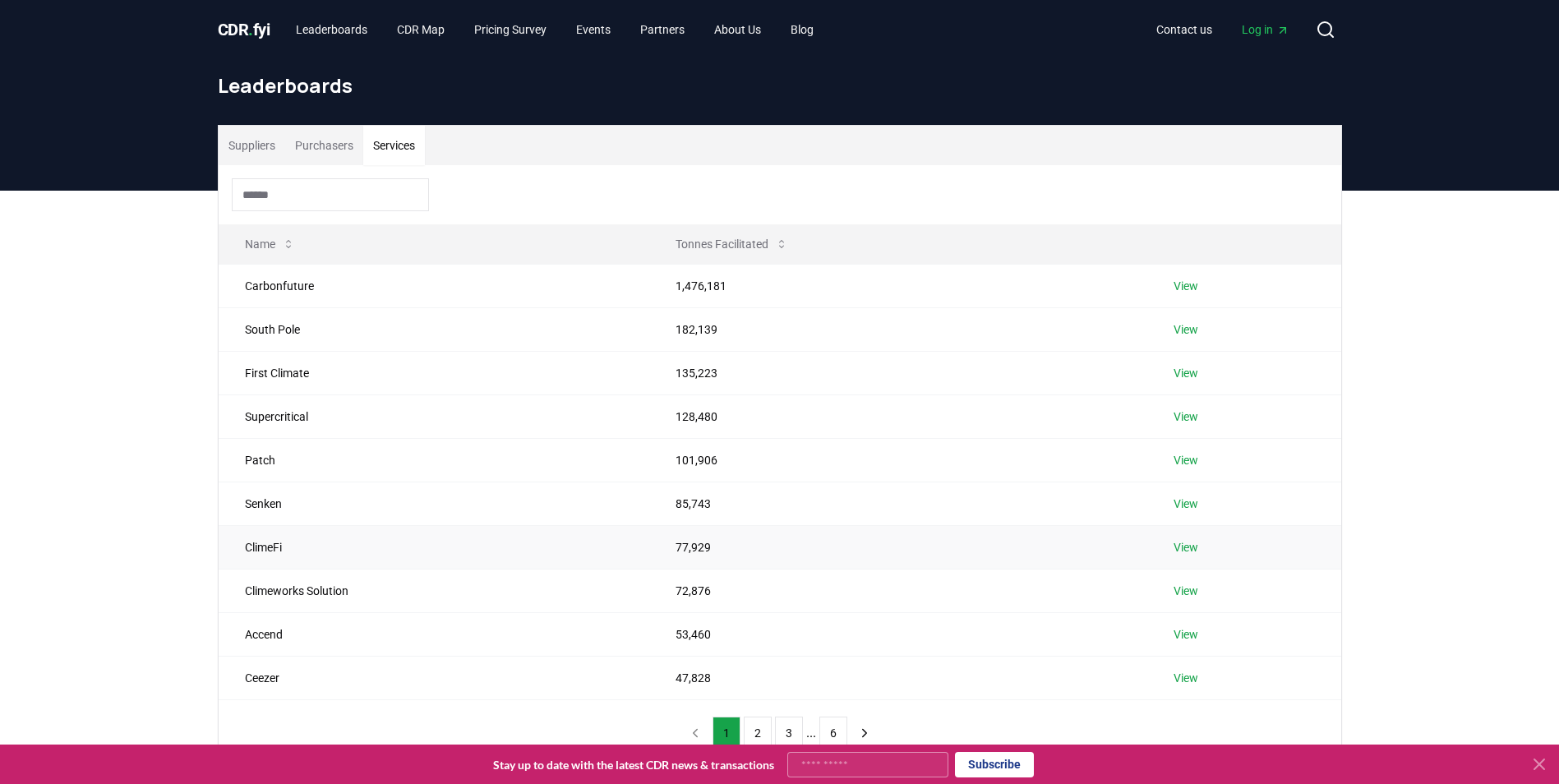 click on "View" at bounding box center (1186, 547) 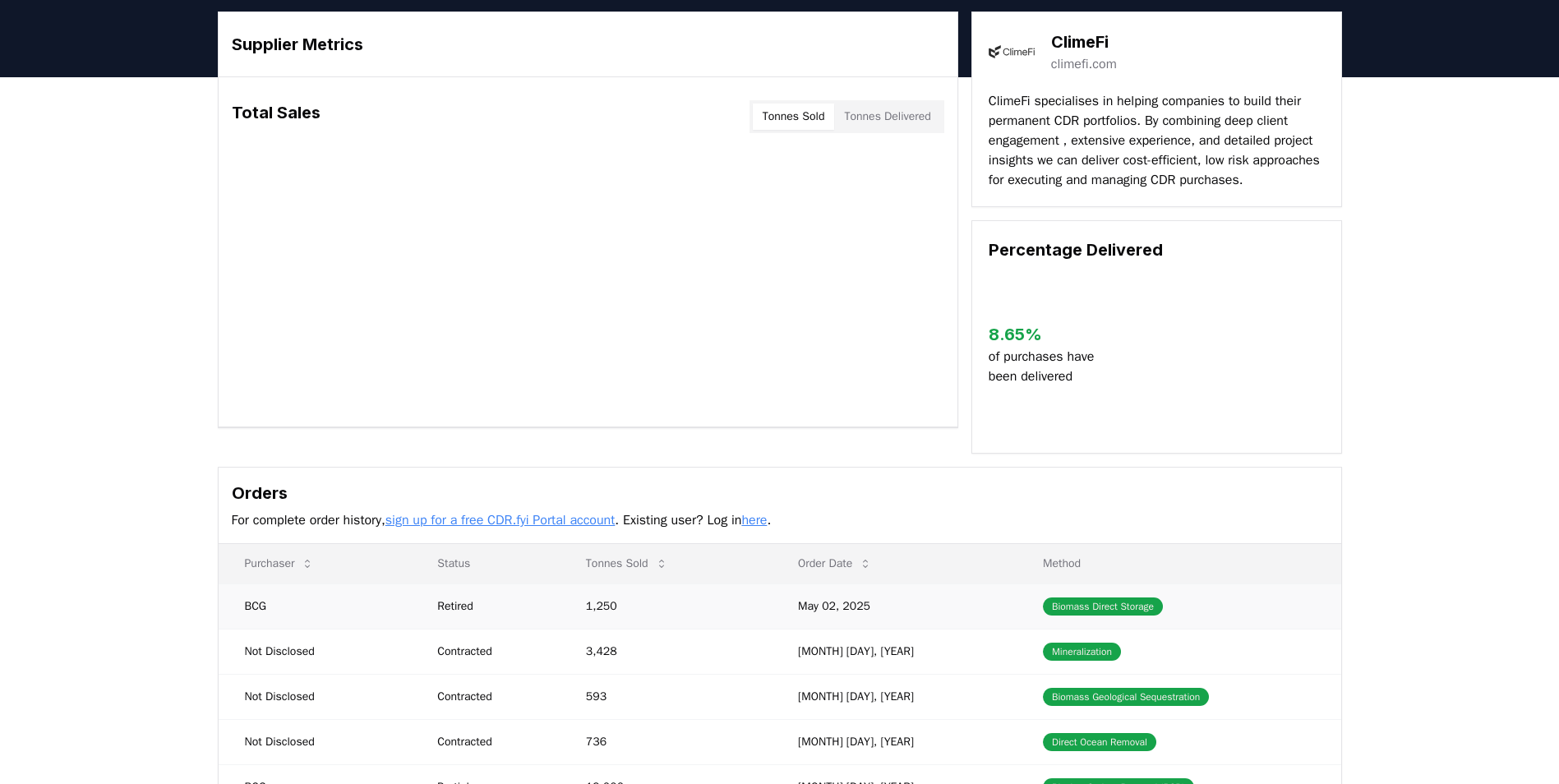 scroll, scrollTop: 0, scrollLeft: 0, axis: both 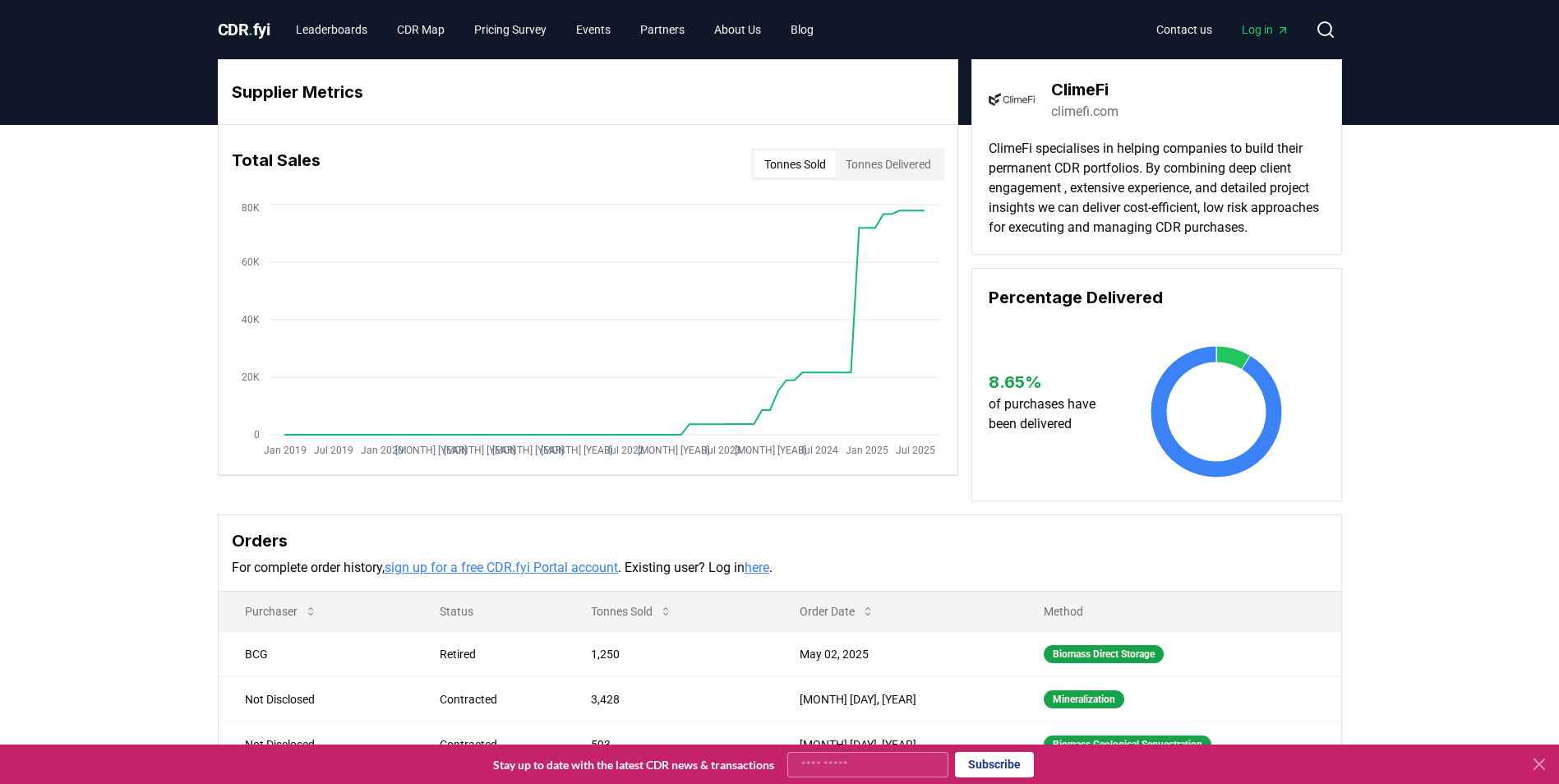 click on "Tonnes Sold" at bounding box center (795, 164) 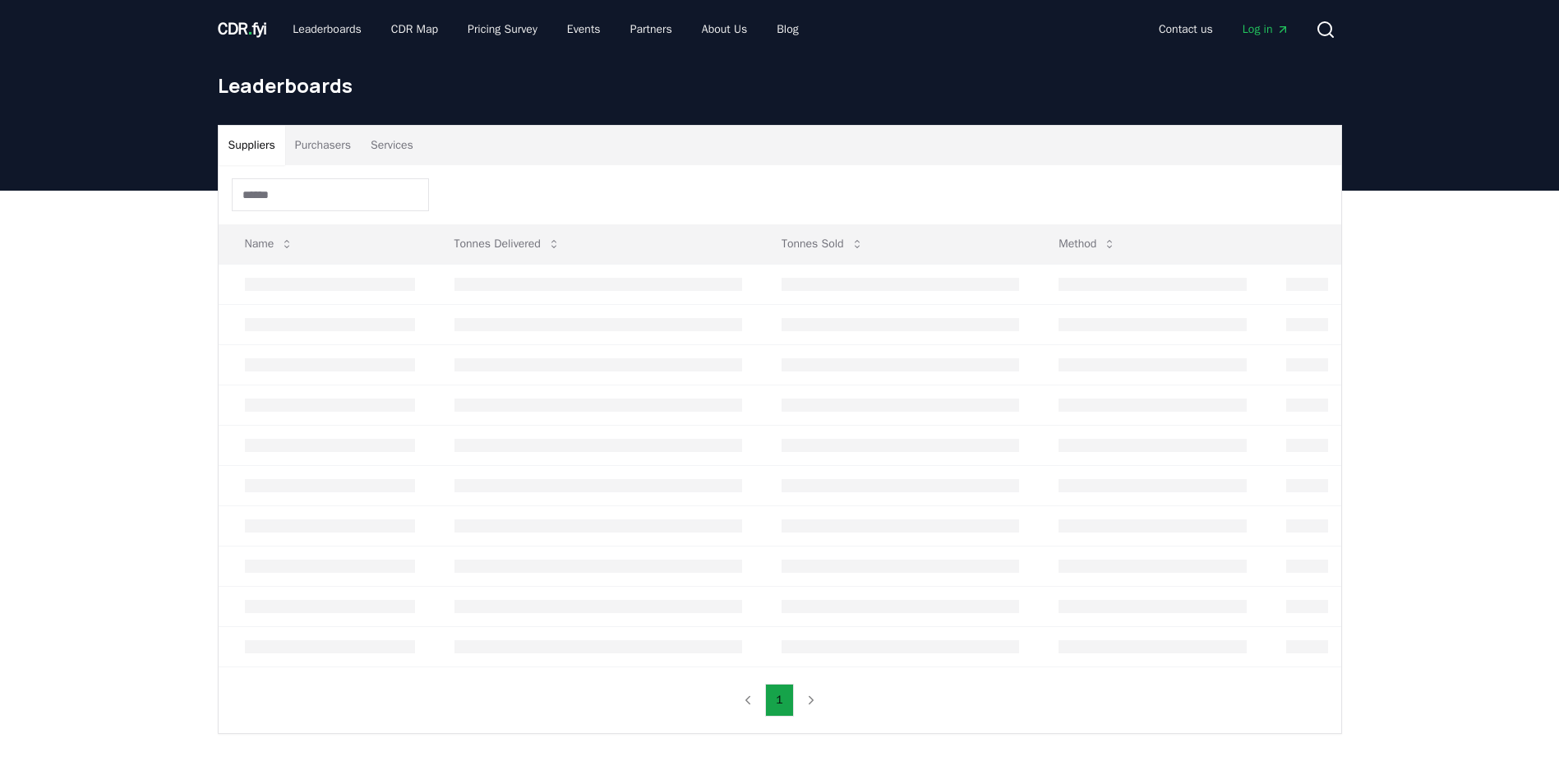 scroll, scrollTop: 0, scrollLeft: 0, axis: both 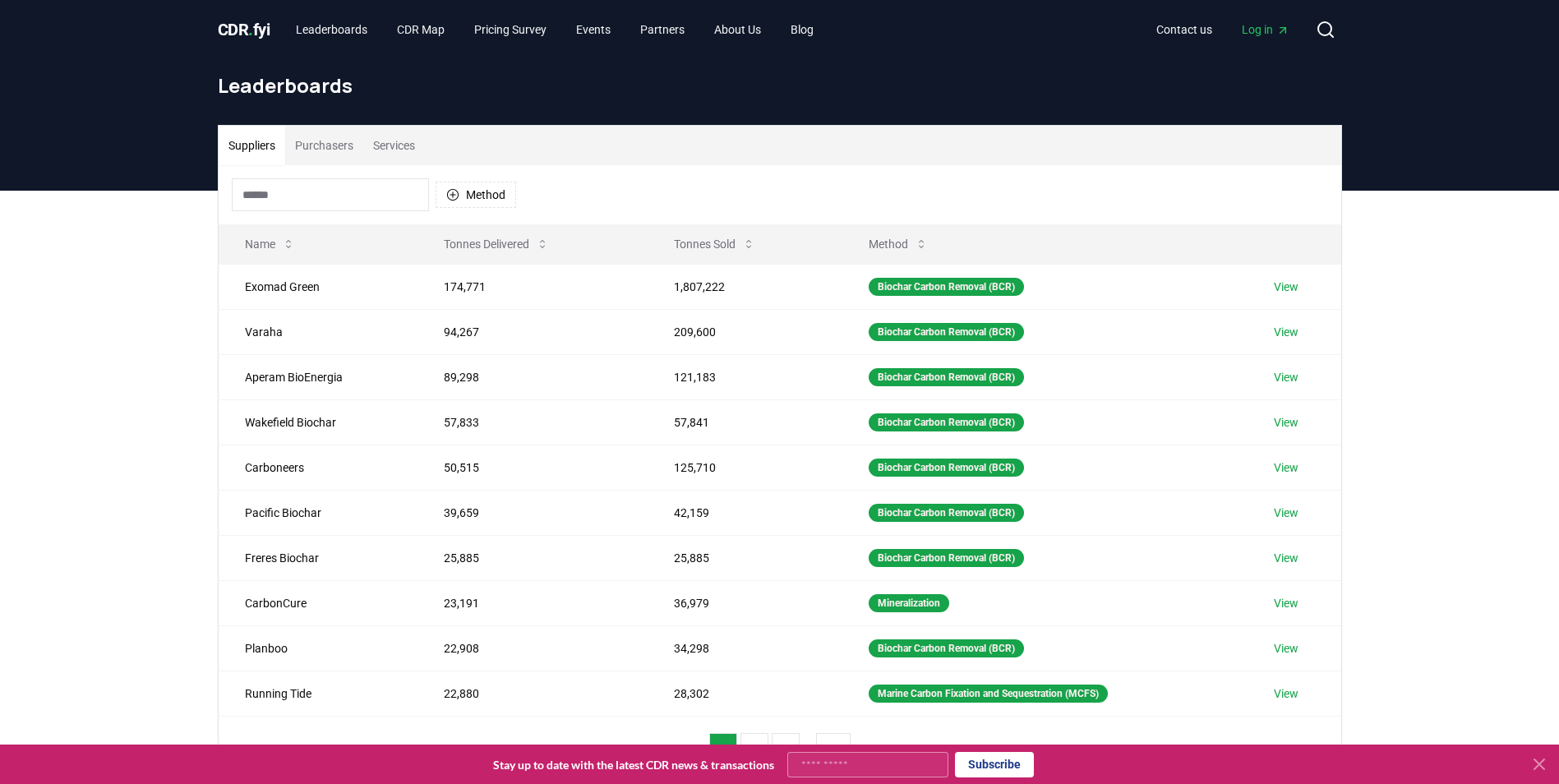 click on "Services" at bounding box center (394, 145) 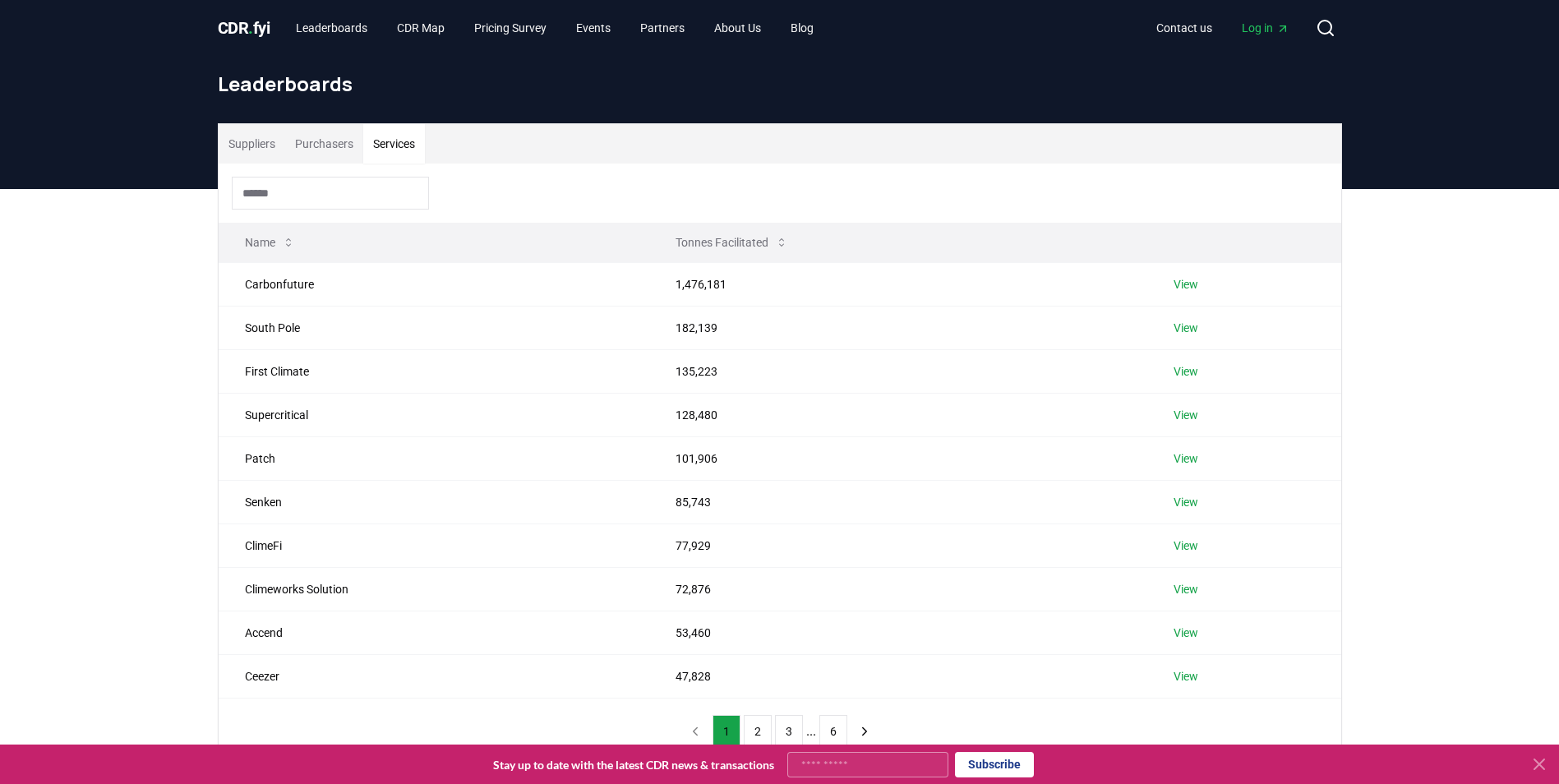 scroll, scrollTop: 0, scrollLeft: 0, axis: both 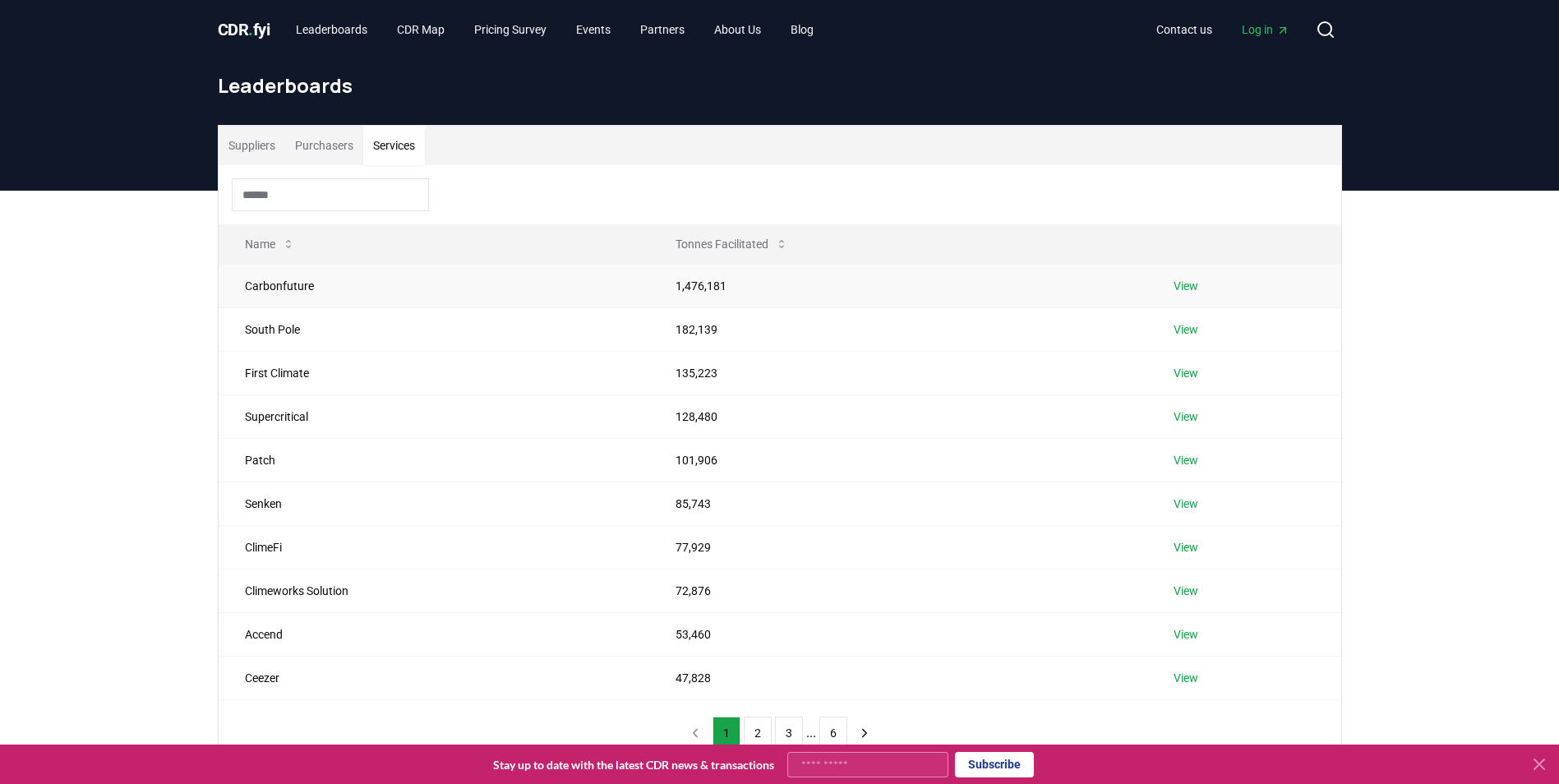 click on "View" at bounding box center (1186, 286) 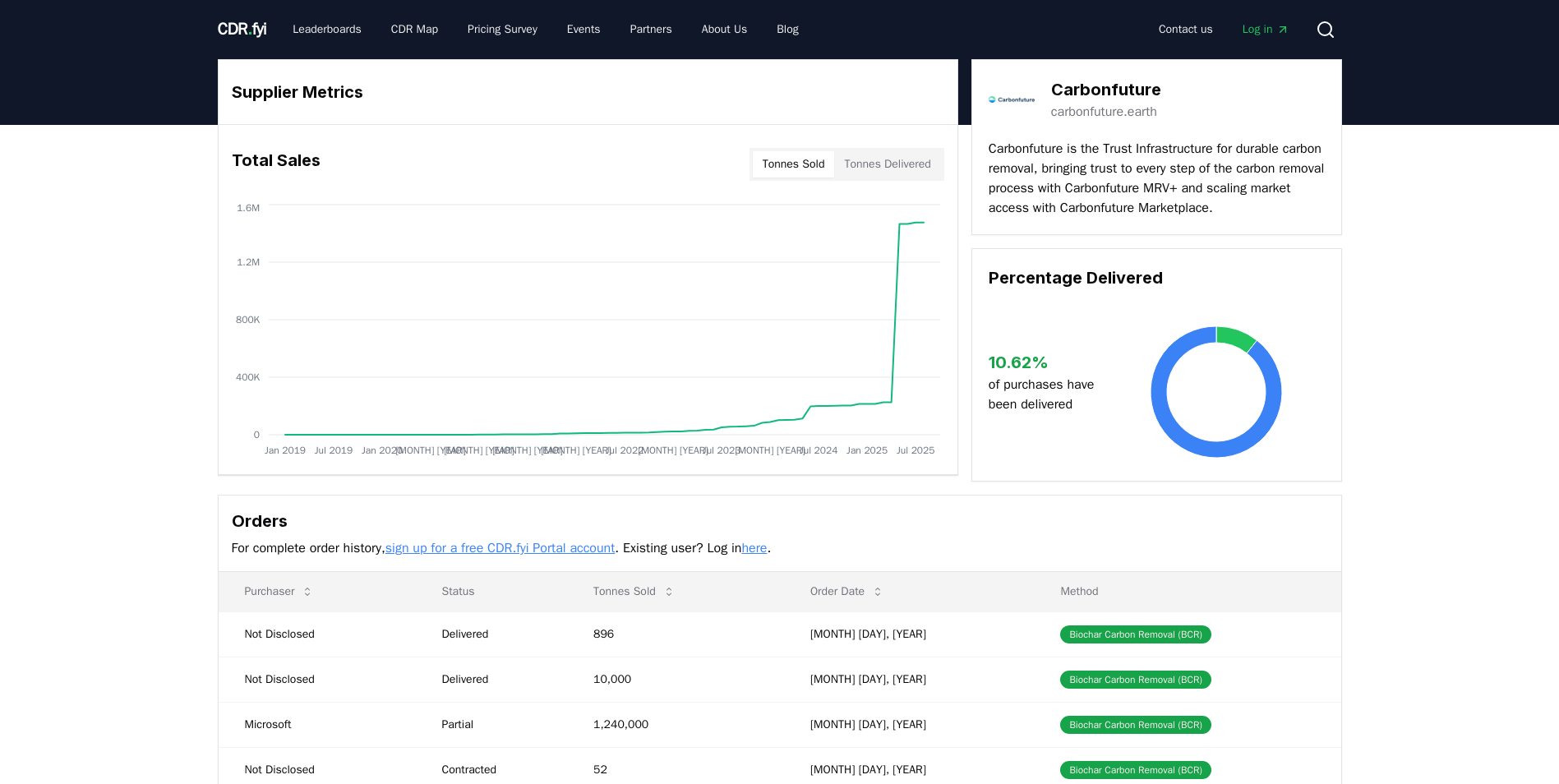 scroll, scrollTop: 0, scrollLeft: 0, axis: both 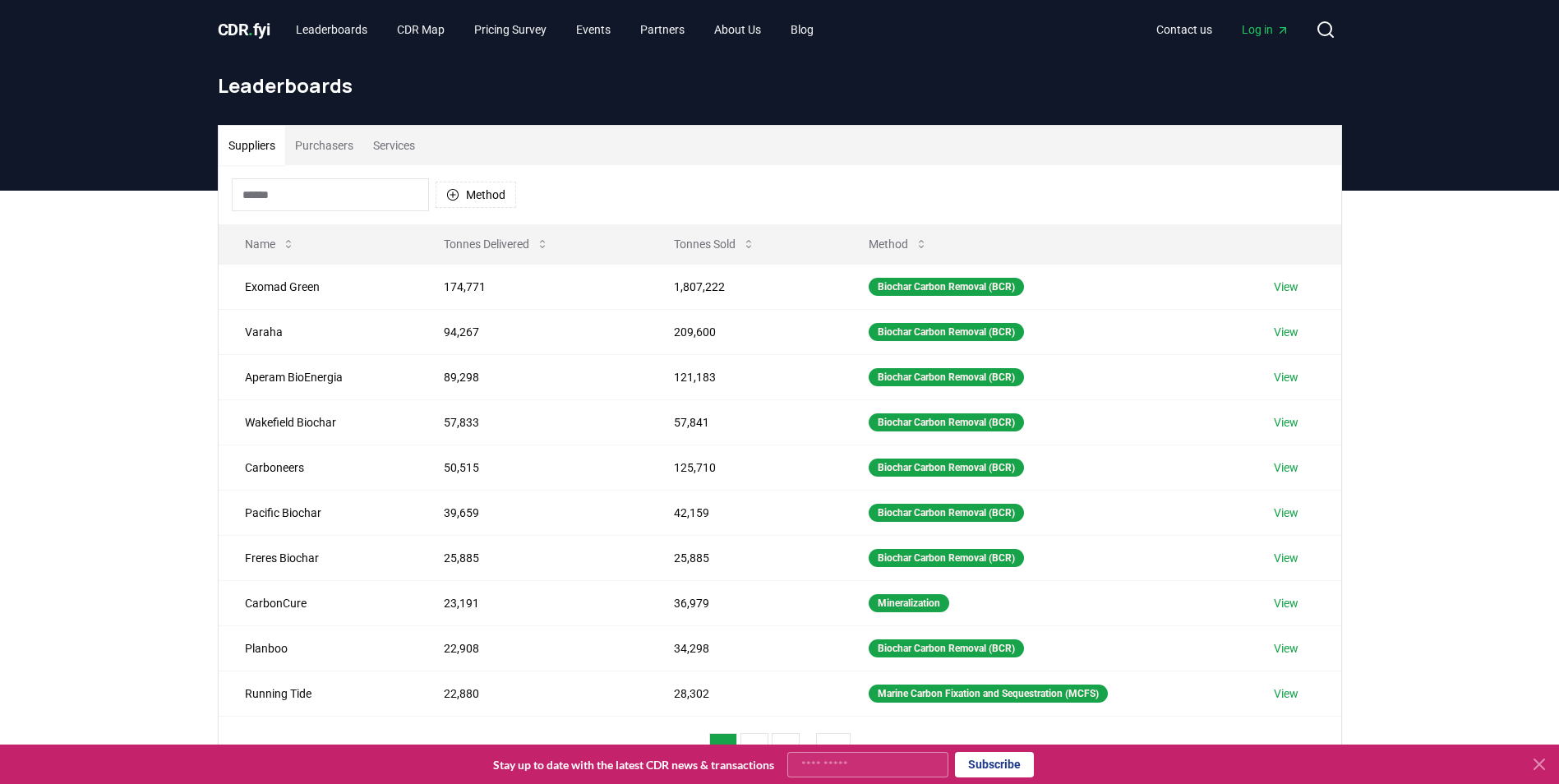 click on "Services" at bounding box center (394, 145) 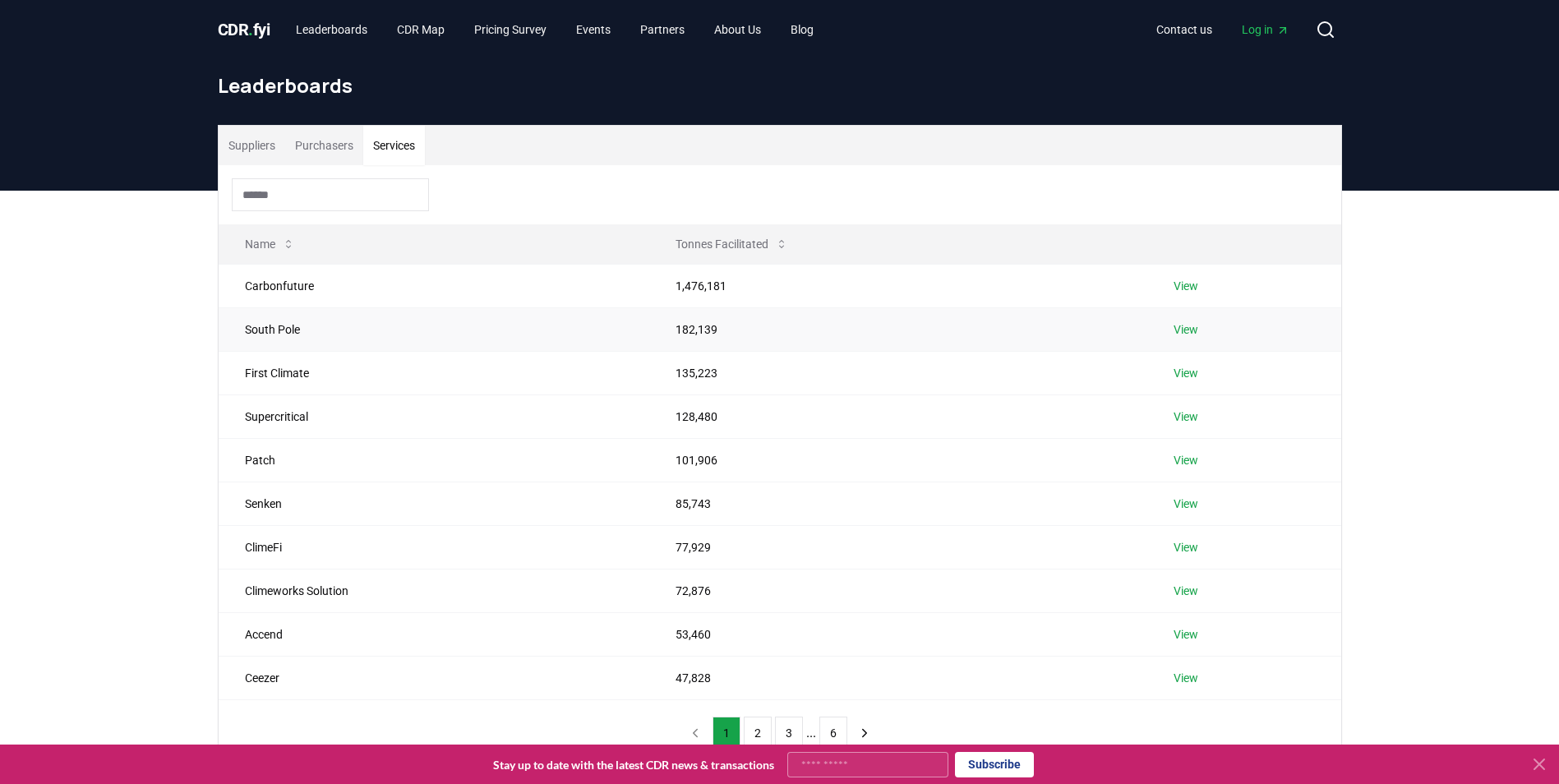 click on "View" at bounding box center [1186, 330] 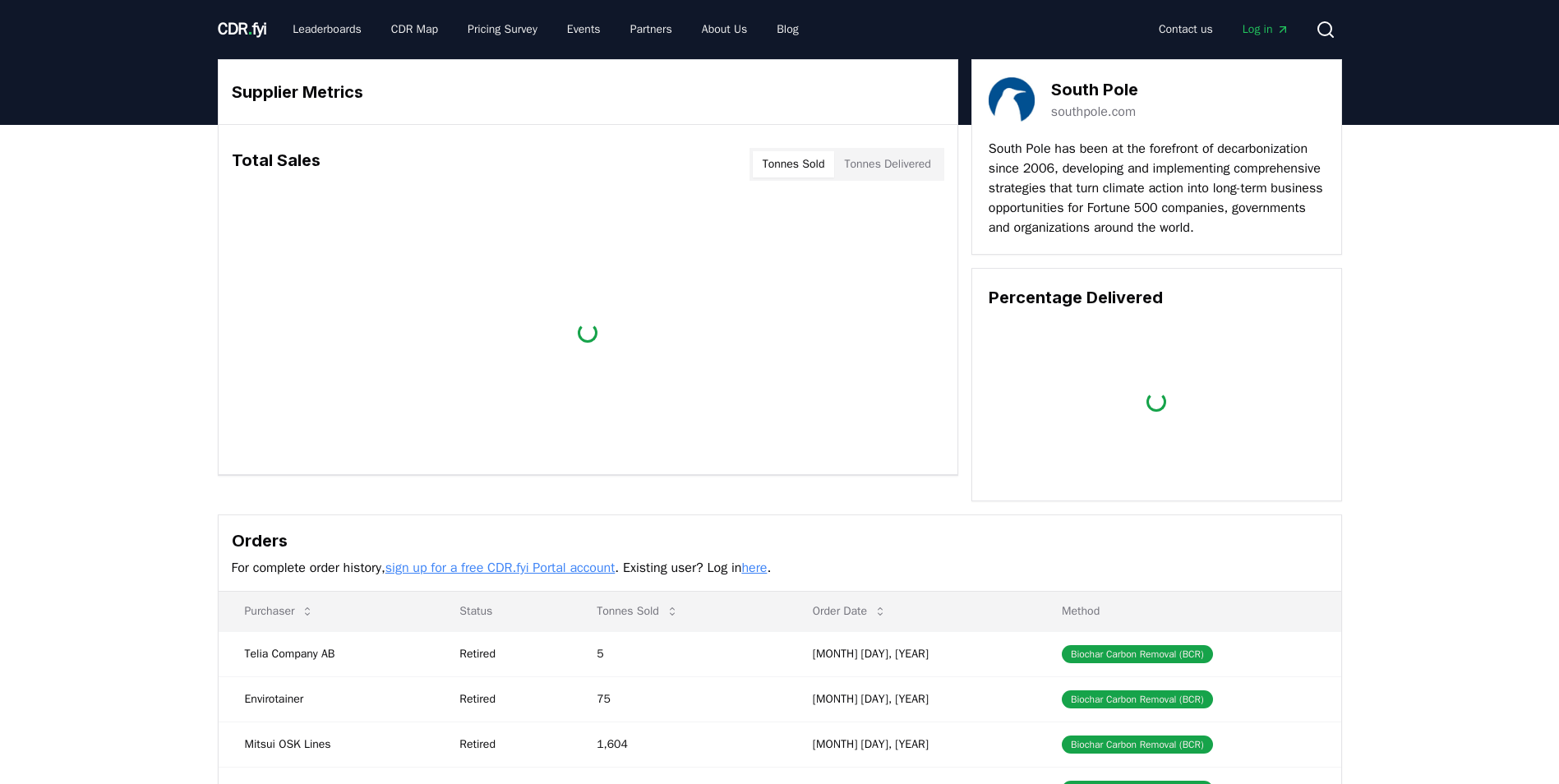scroll, scrollTop: 0, scrollLeft: 0, axis: both 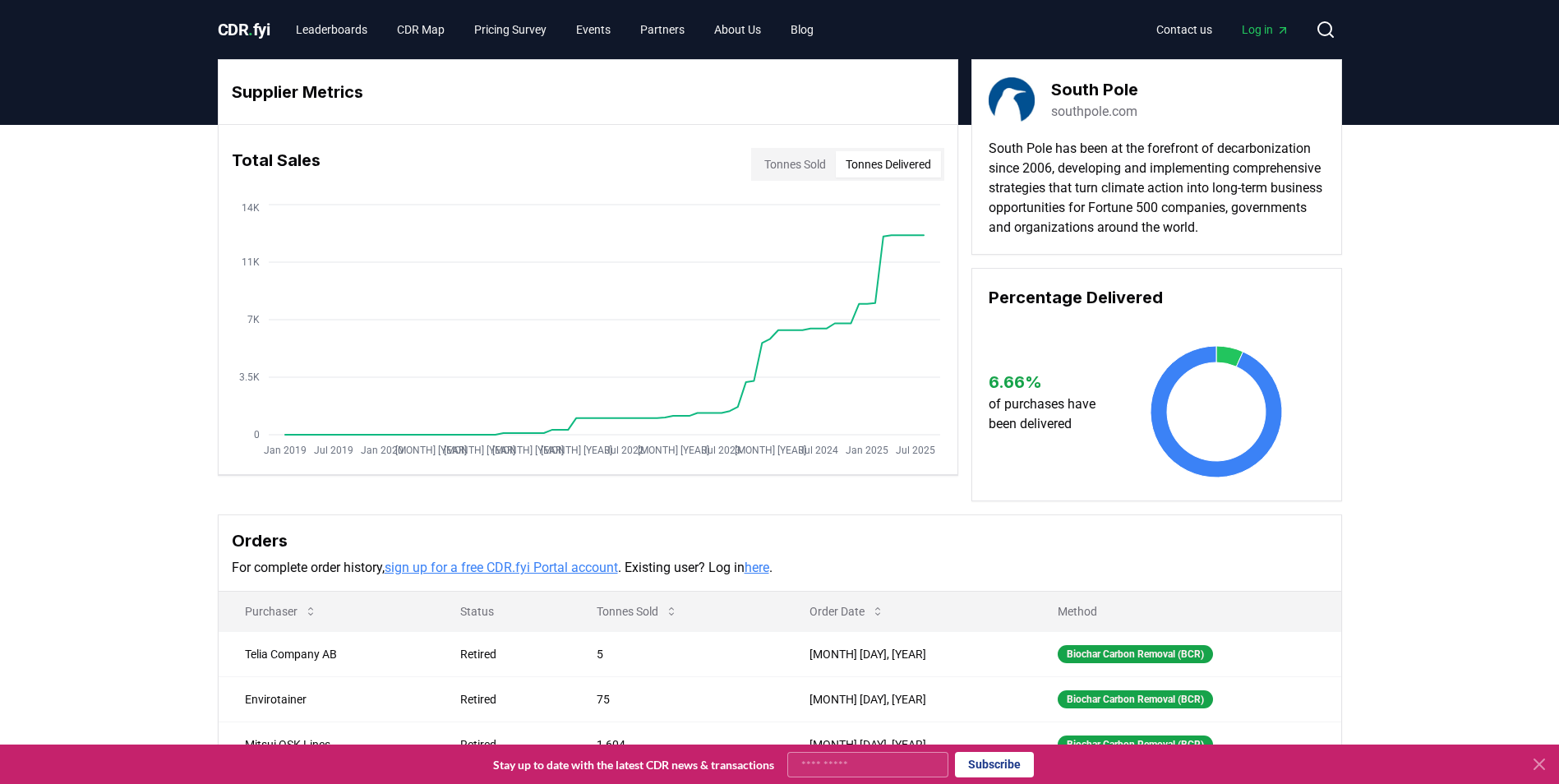 click on "Tonnes Delivered" at bounding box center [888, 164] 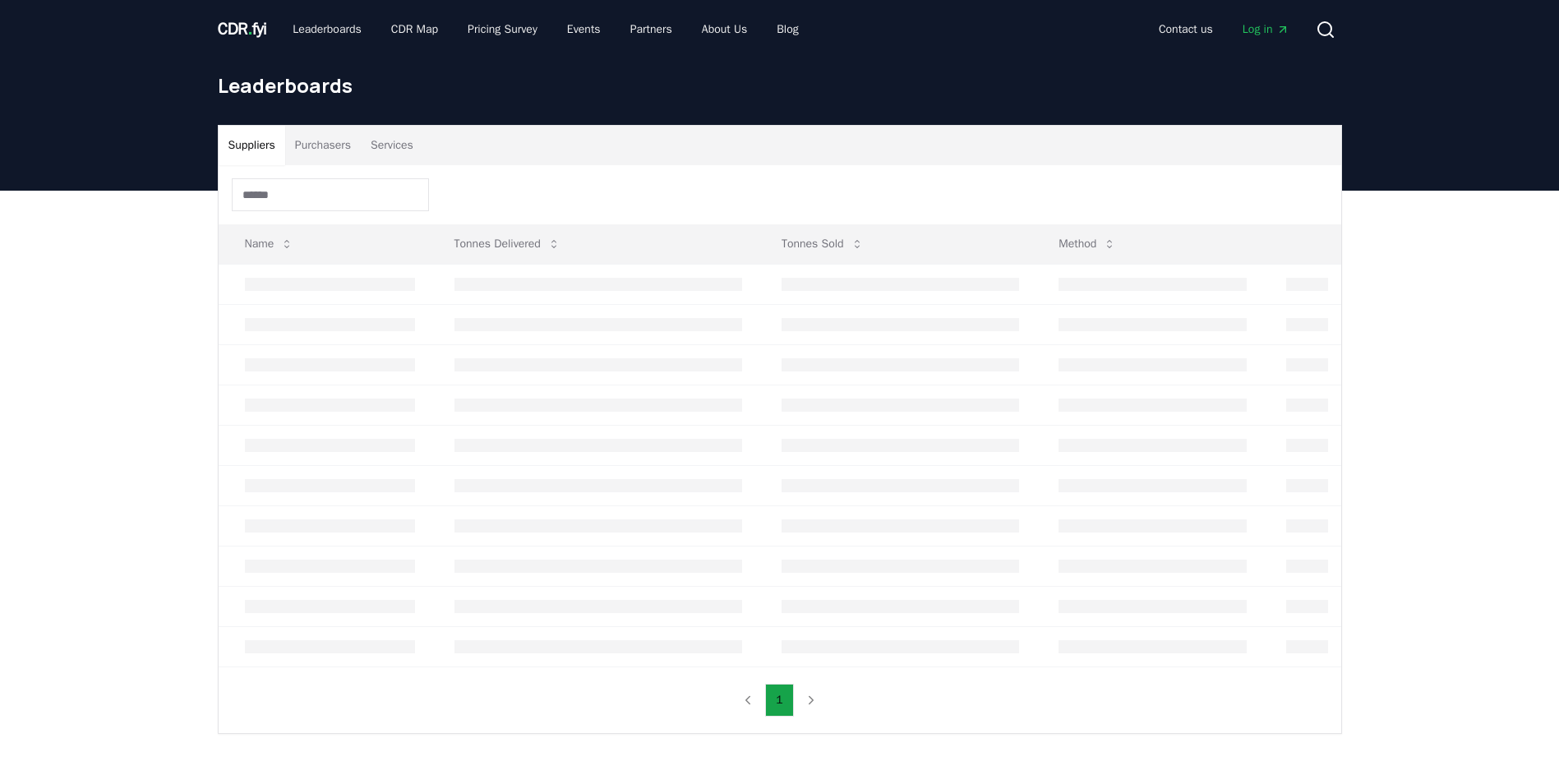 scroll, scrollTop: 0, scrollLeft: 0, axis: both 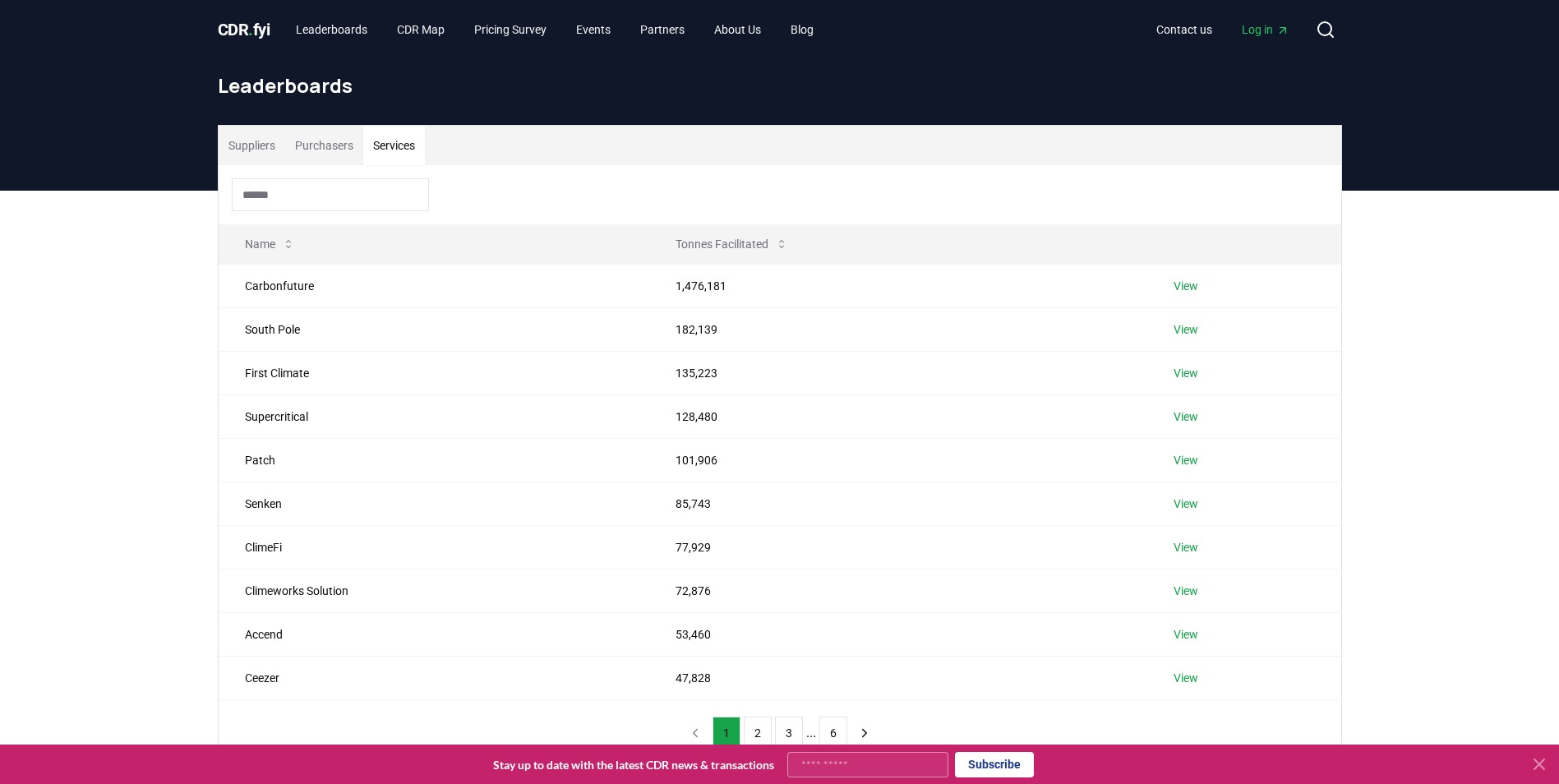 click on "Services" at bounding box center (394, 145) 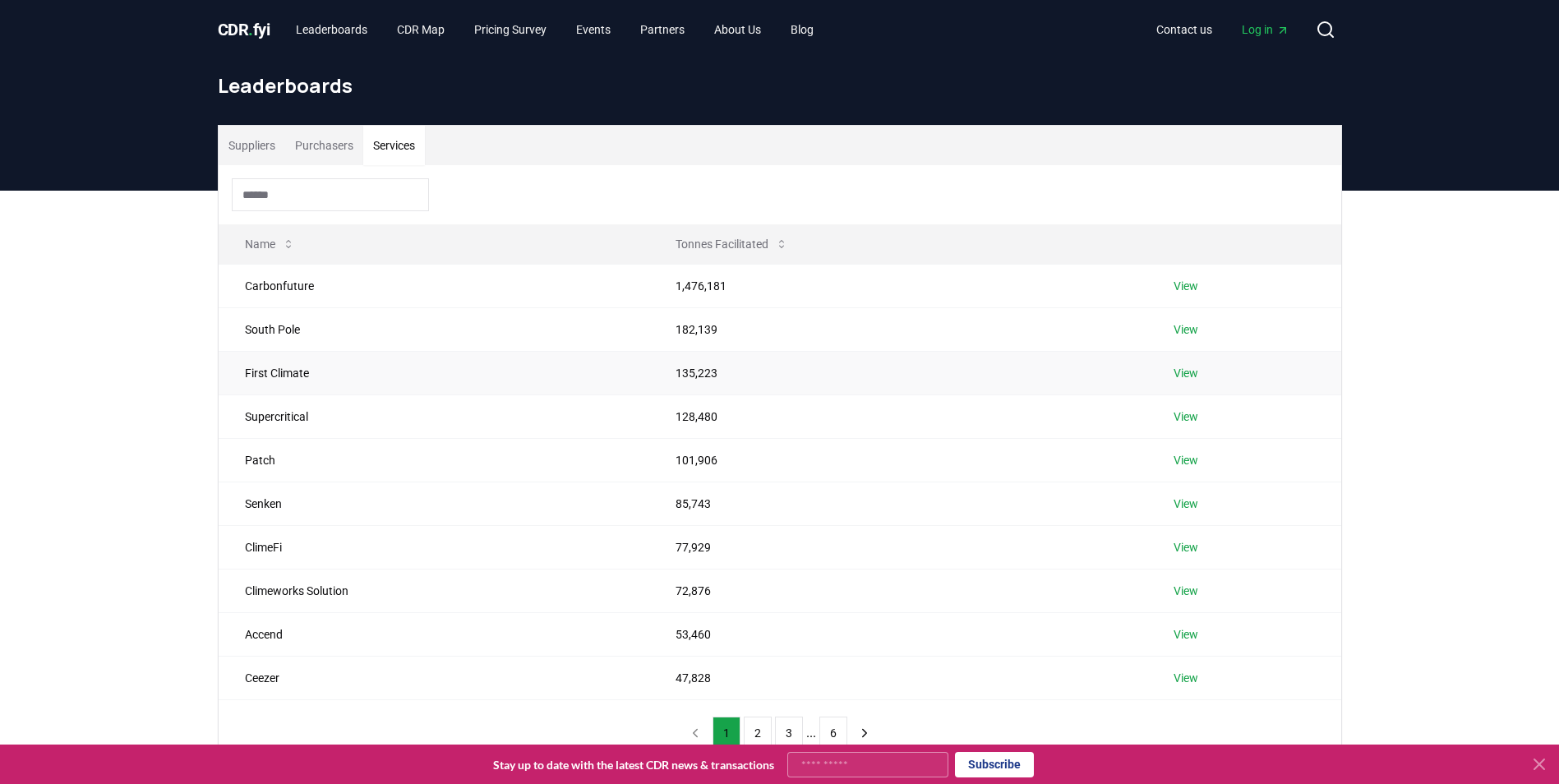 click on "View" at bounding box center (1186, 373) 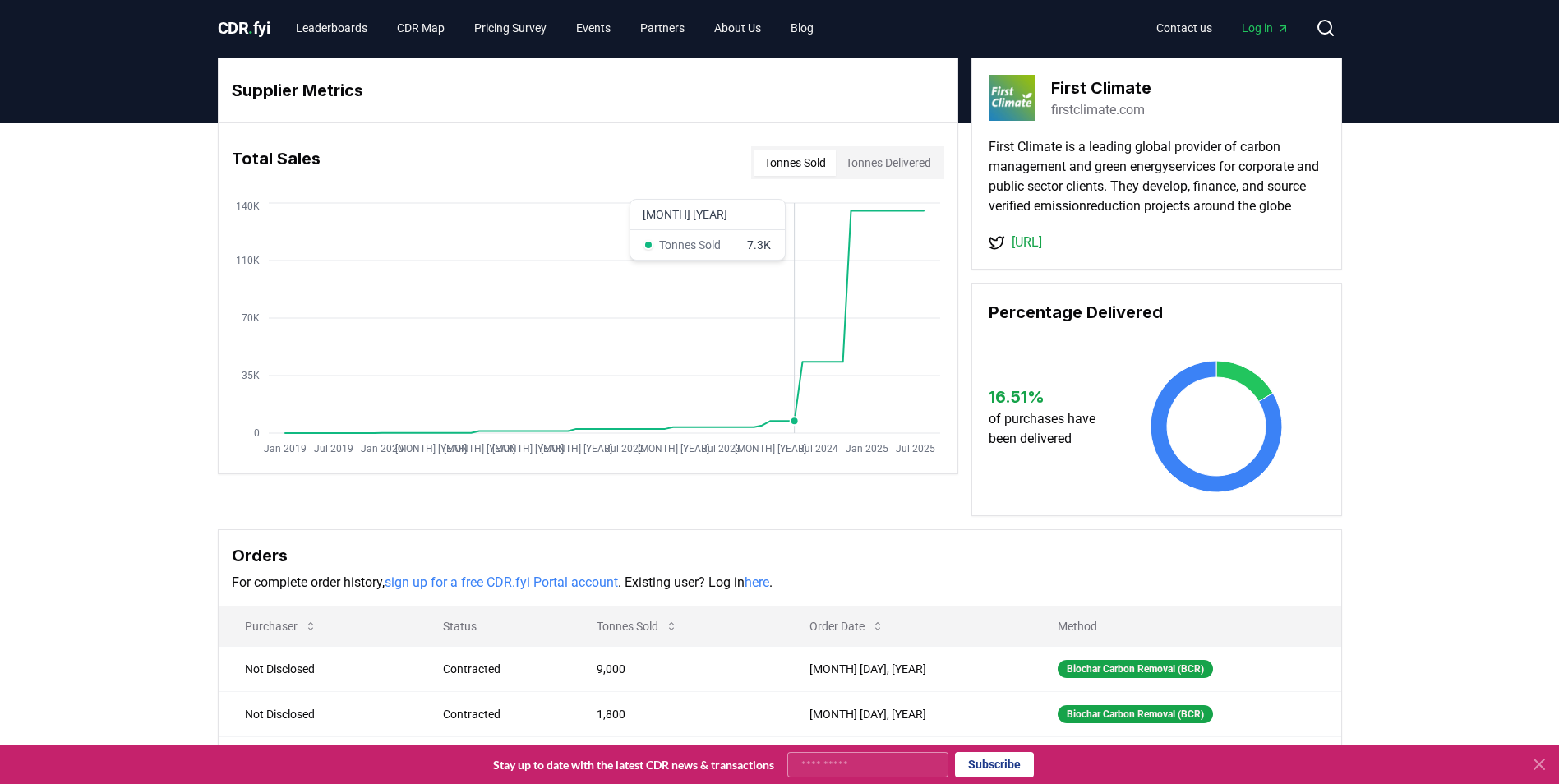 scroll, scrollTop: 0, scrollLeft: 0, axis: both 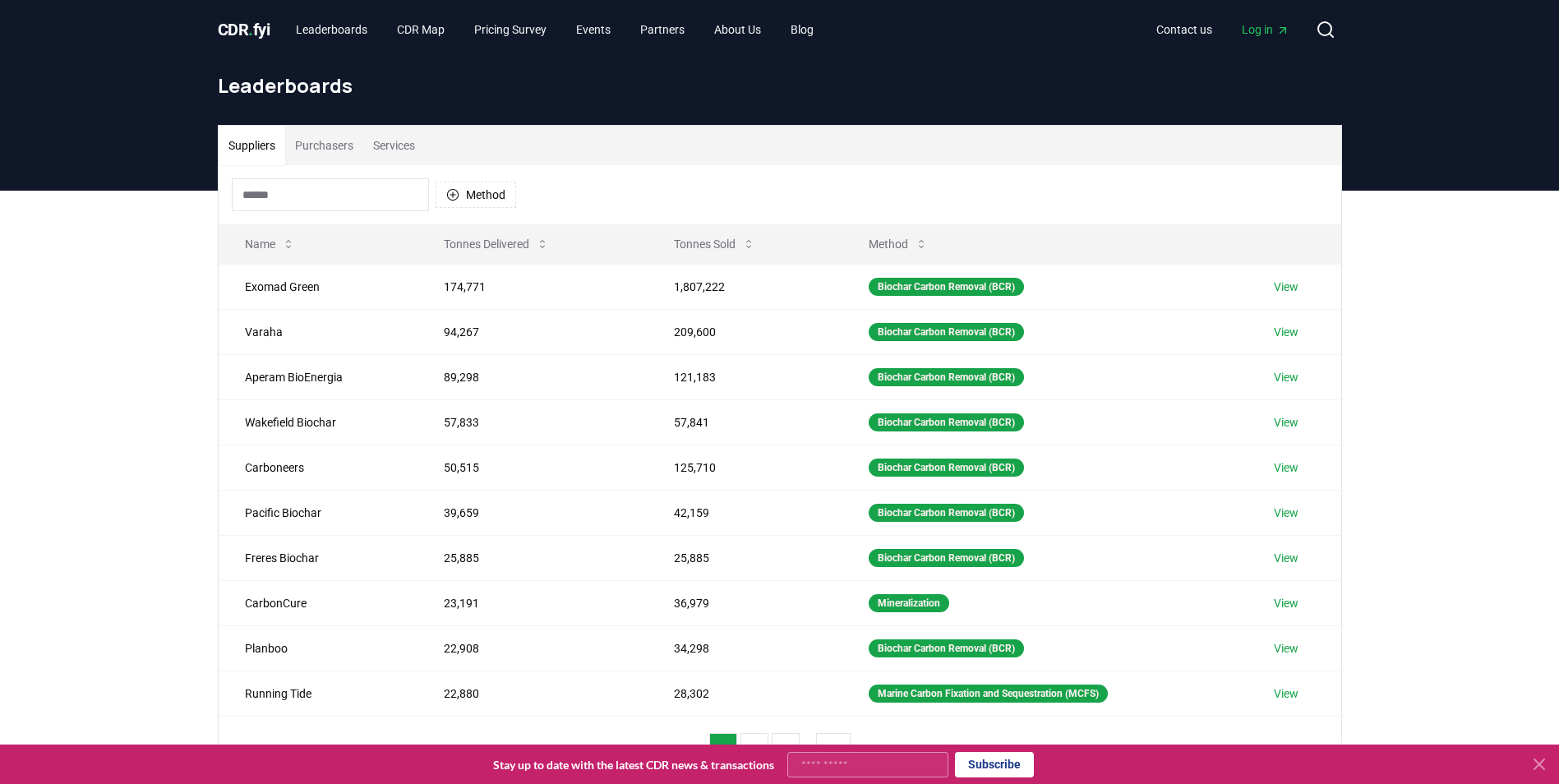 click on "Services" at bounding box center (394, 145) 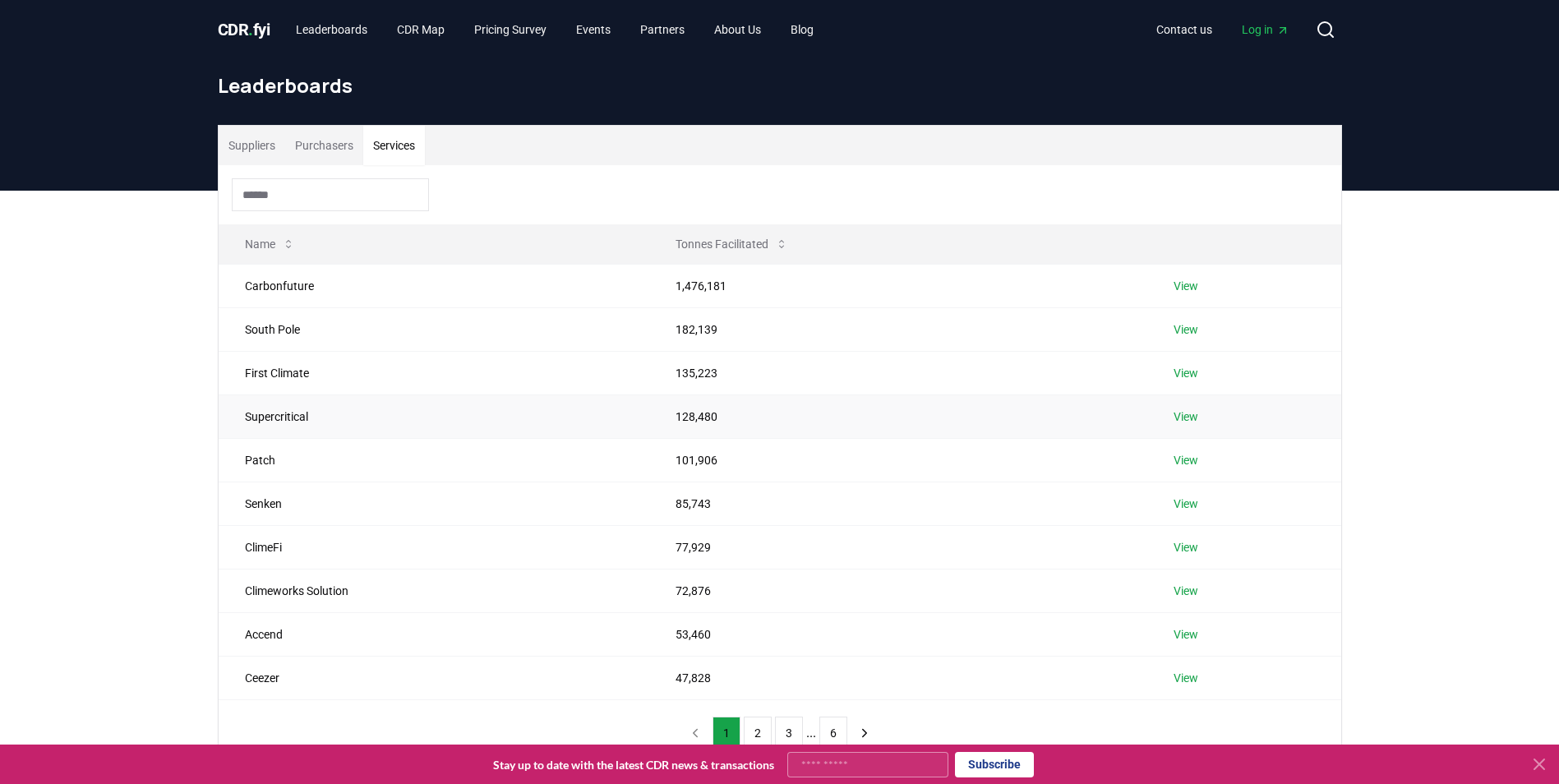 click on "View" at bounding box center [1186, 417] 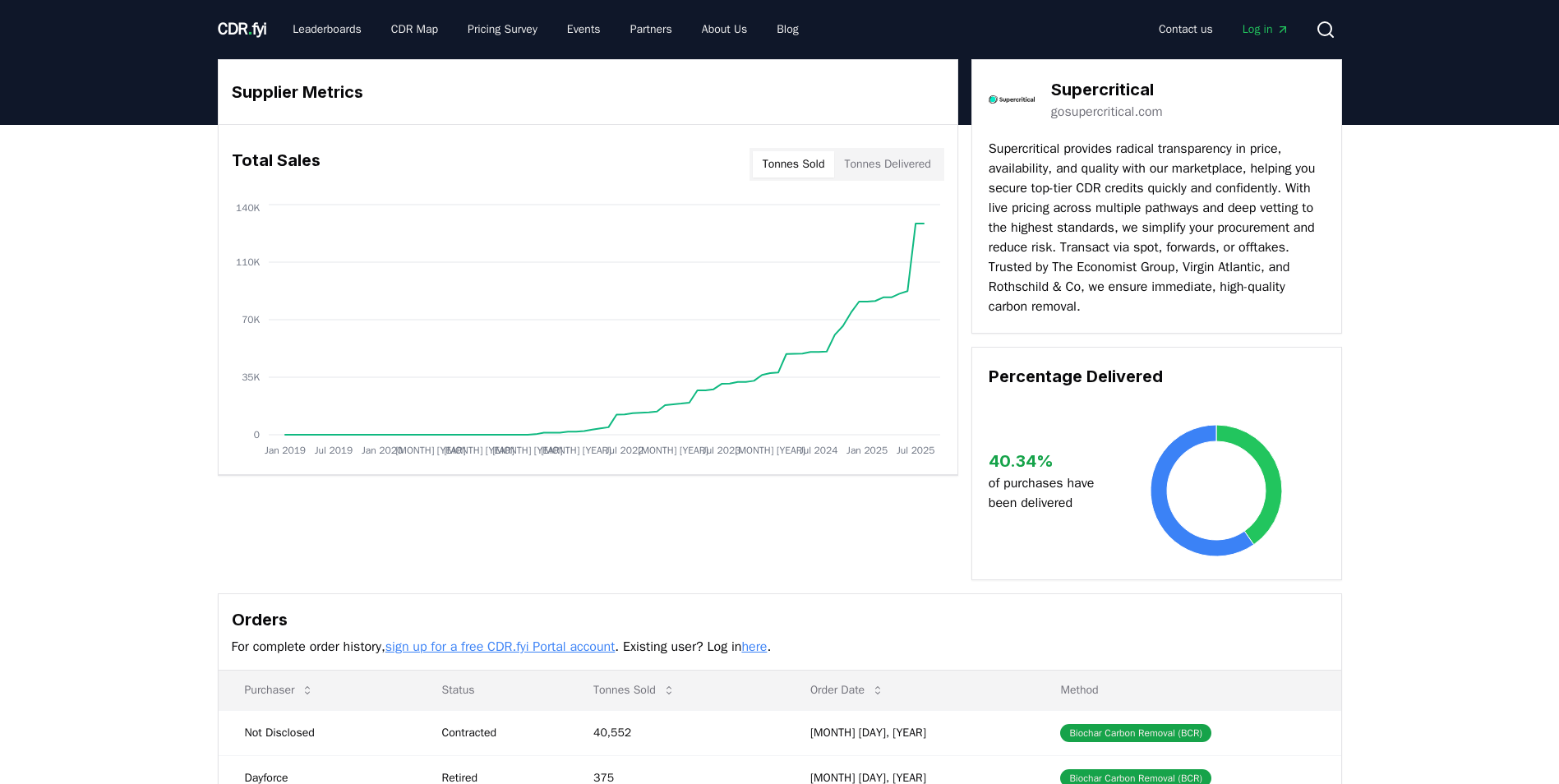 scroll, scrollTop: 0, scrollLeft: 0, axis: both 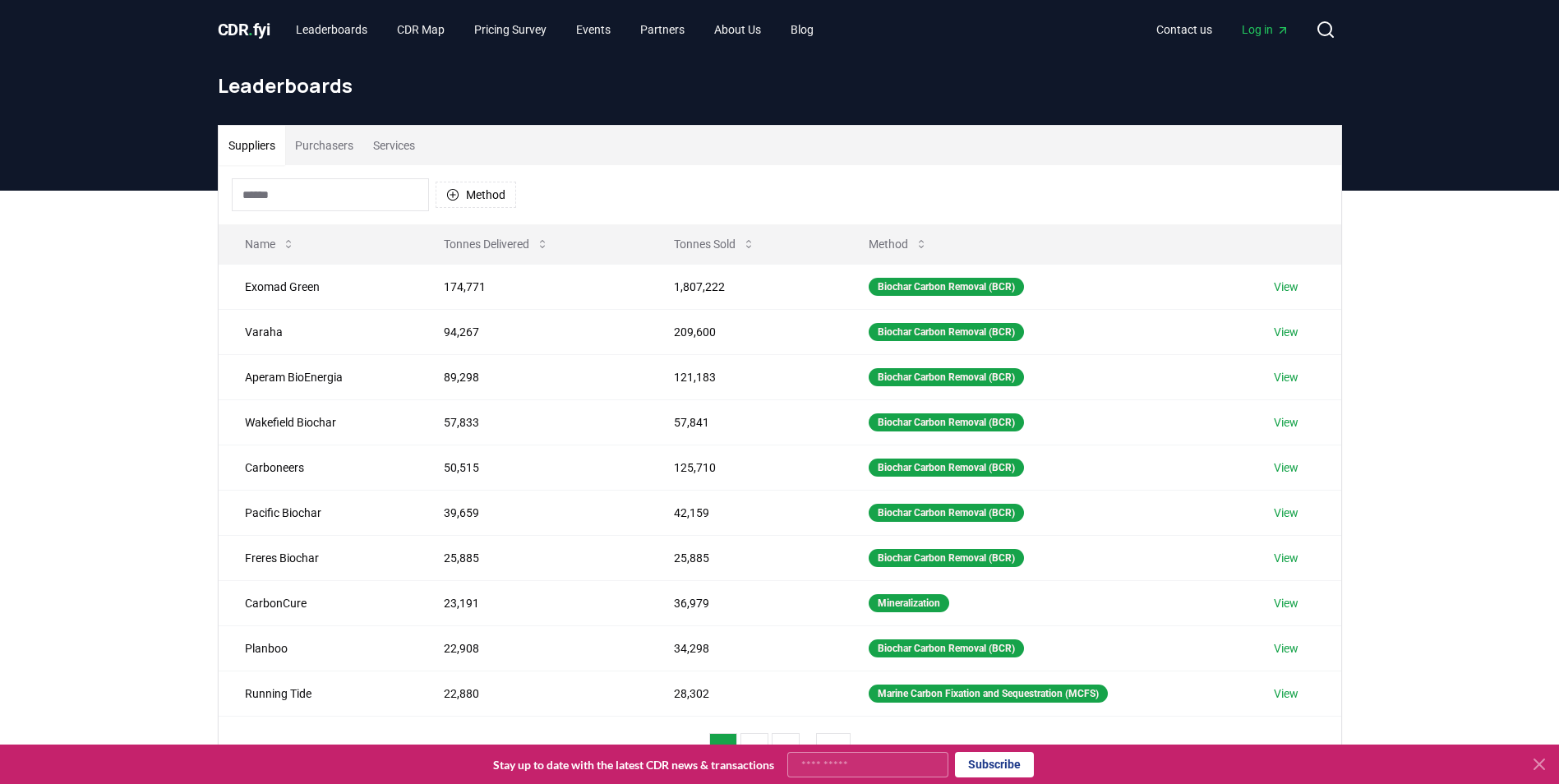 click on "Services" at bounding box center (394, 145) 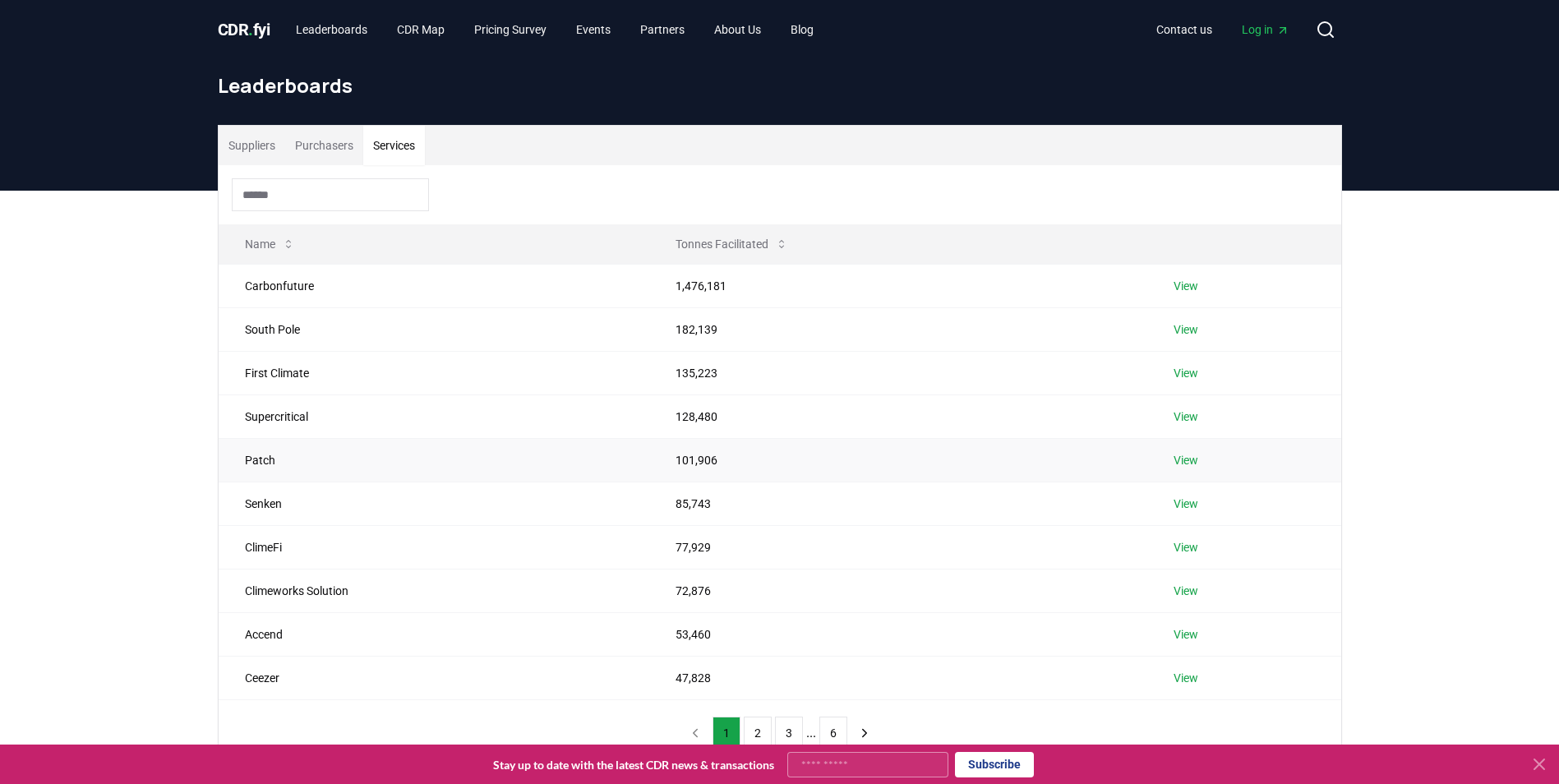 click on "View" at bounding box center [1186, 460] 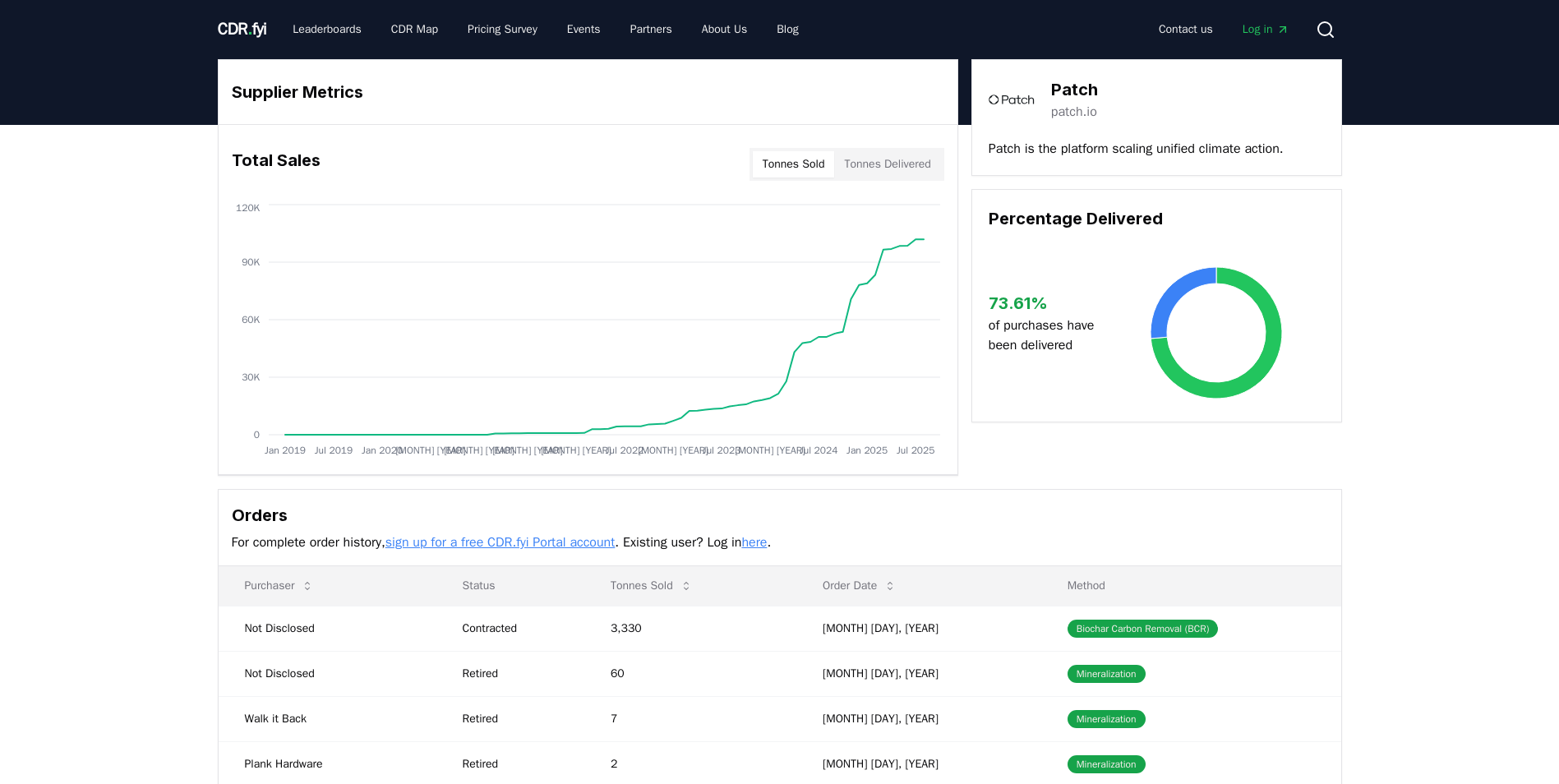 scroll, scrollTop: 0, scrollLeft: 0, axis: both 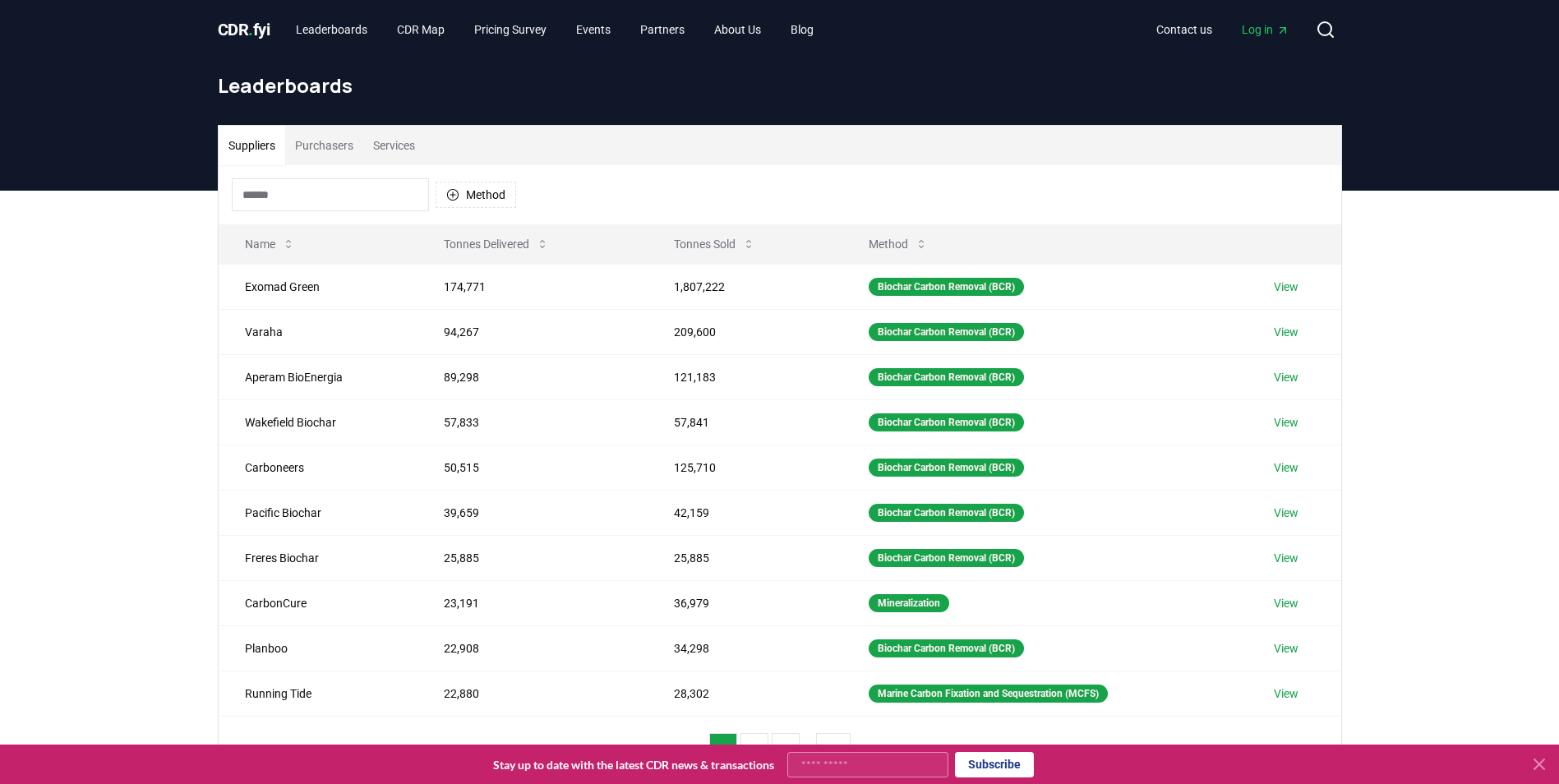 click on "Services" at bounding box center [394, 145] 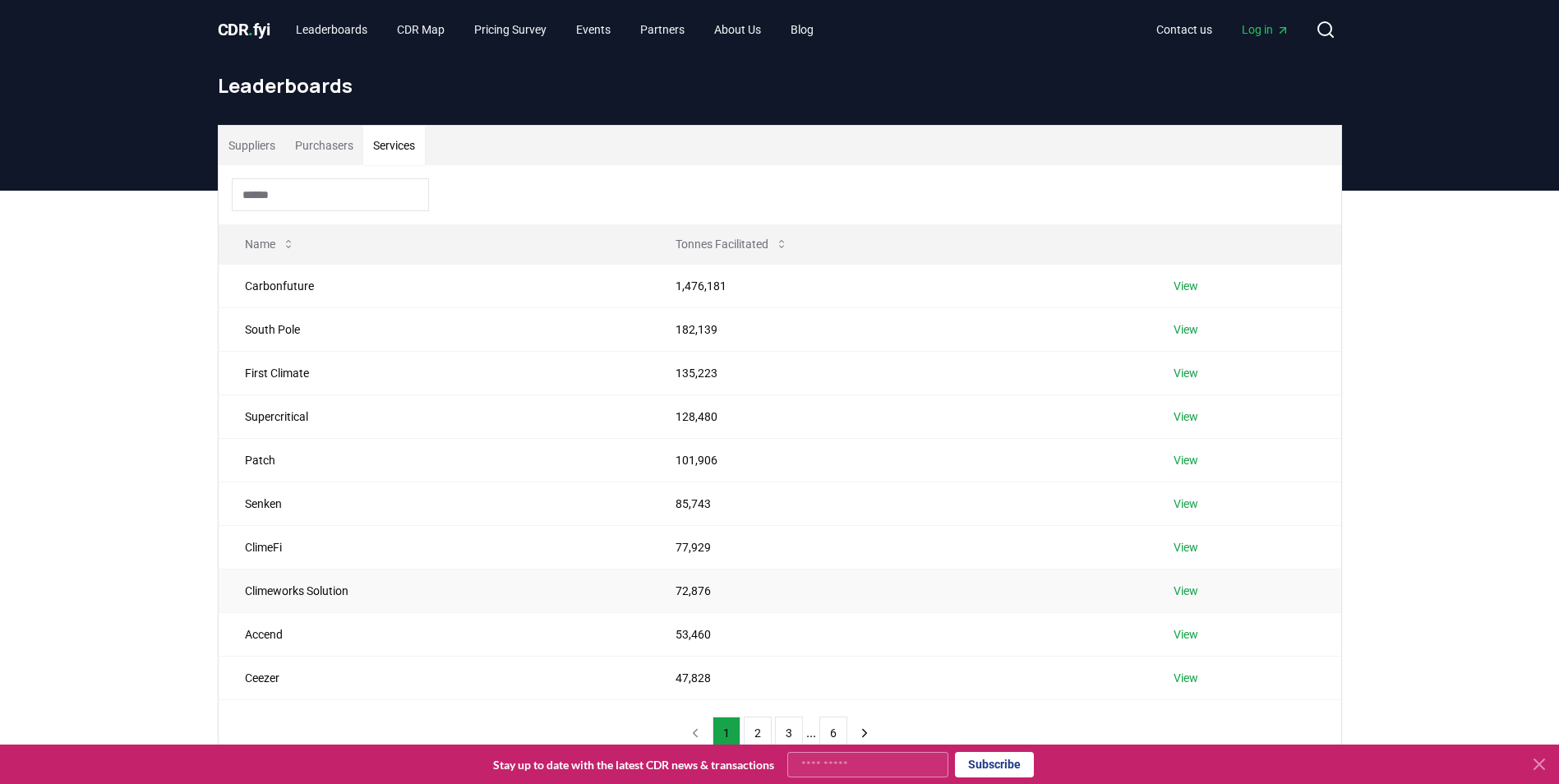 click on "View" at bounding box center (1186, 591) 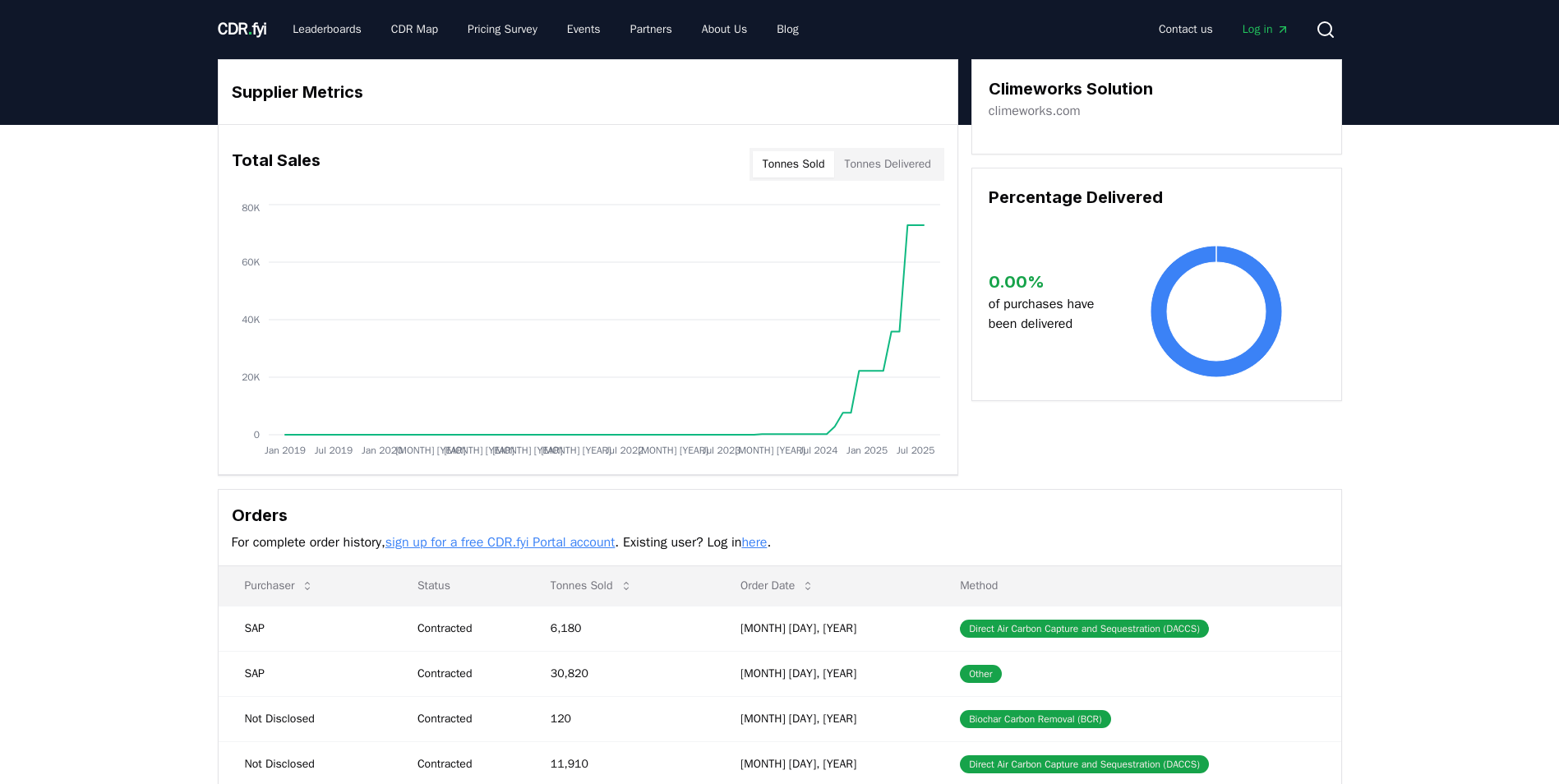 scroll, scrollTop: 0, scrollLeft: 0, axis: both 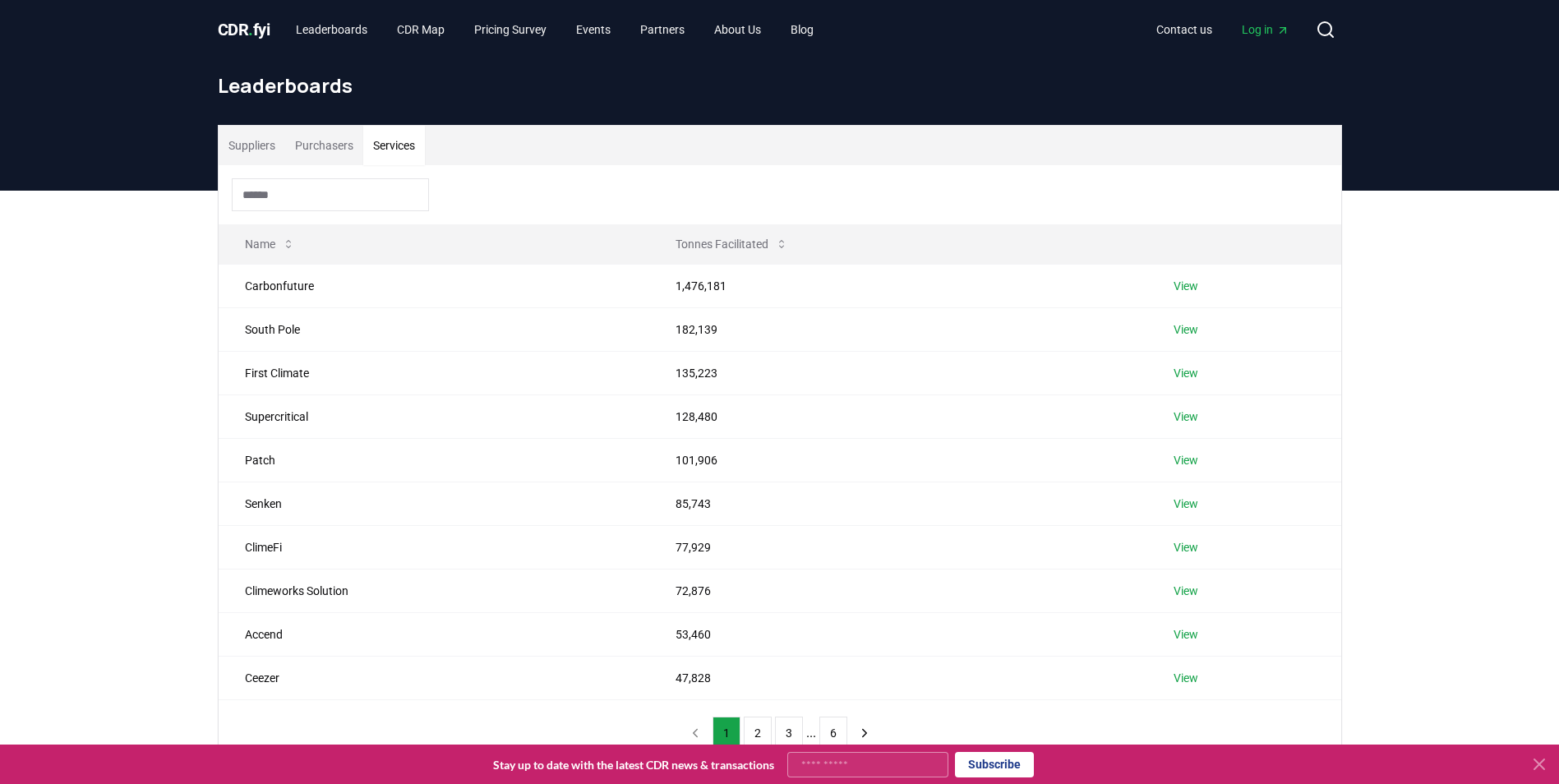 click on "Services" at bounding box center [394, 145] 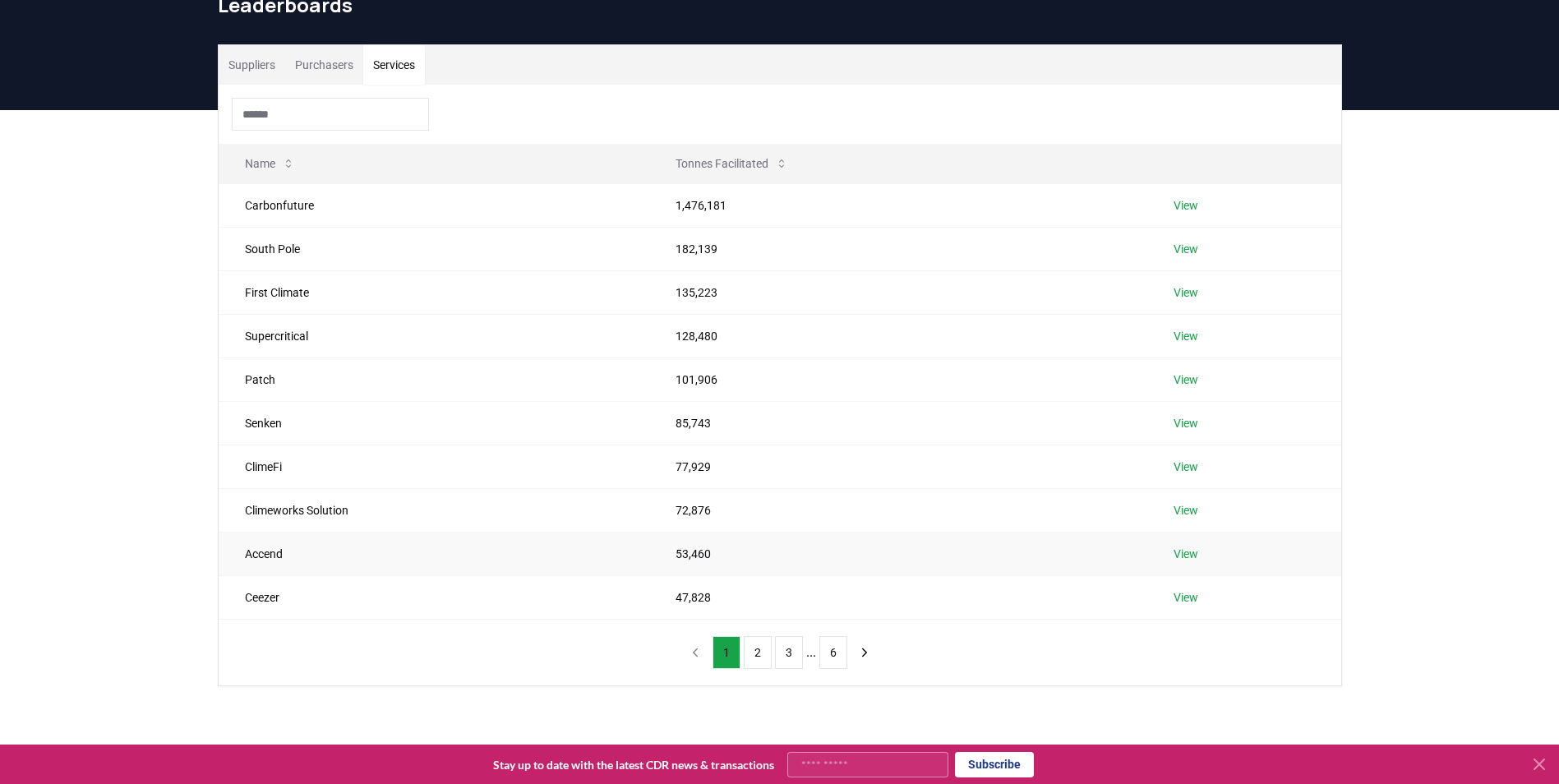 scroll, scrollTop: 81, scrollLeft: 0, axis: vertical 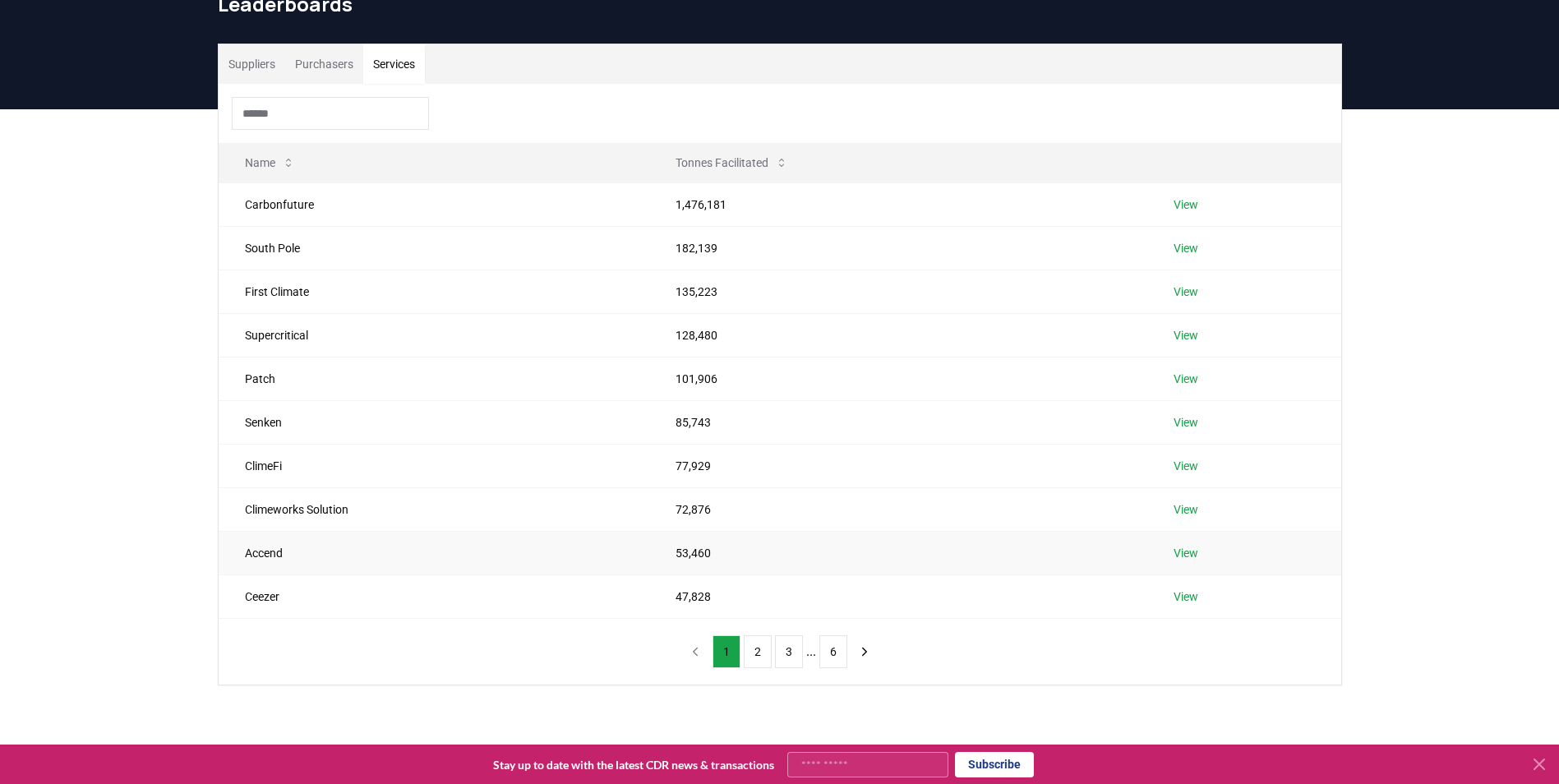 click on "View" at bounding box center [1186, 553] 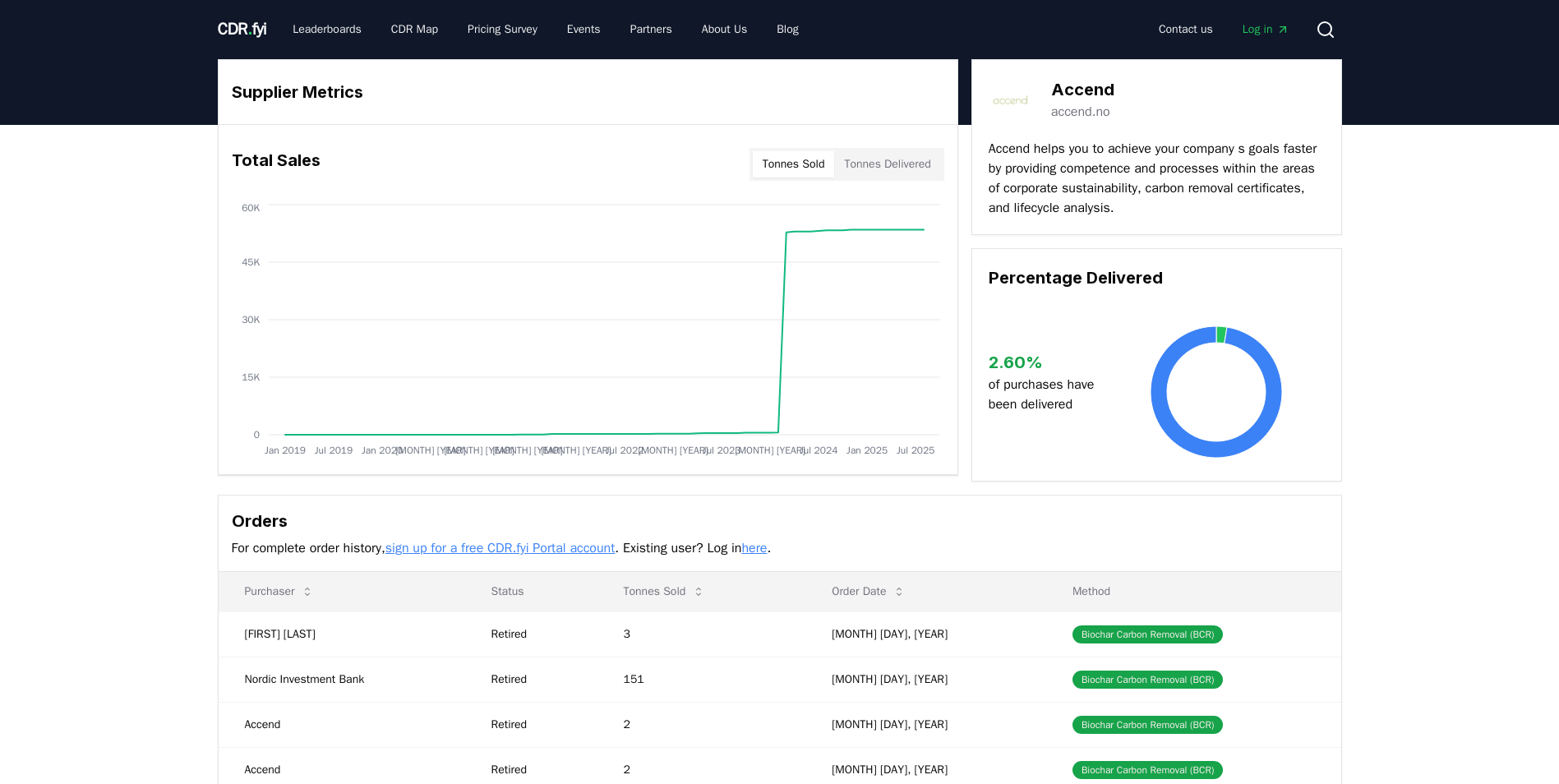 scroll, scrollTop: 0, scrollLeft: 0, axis: both 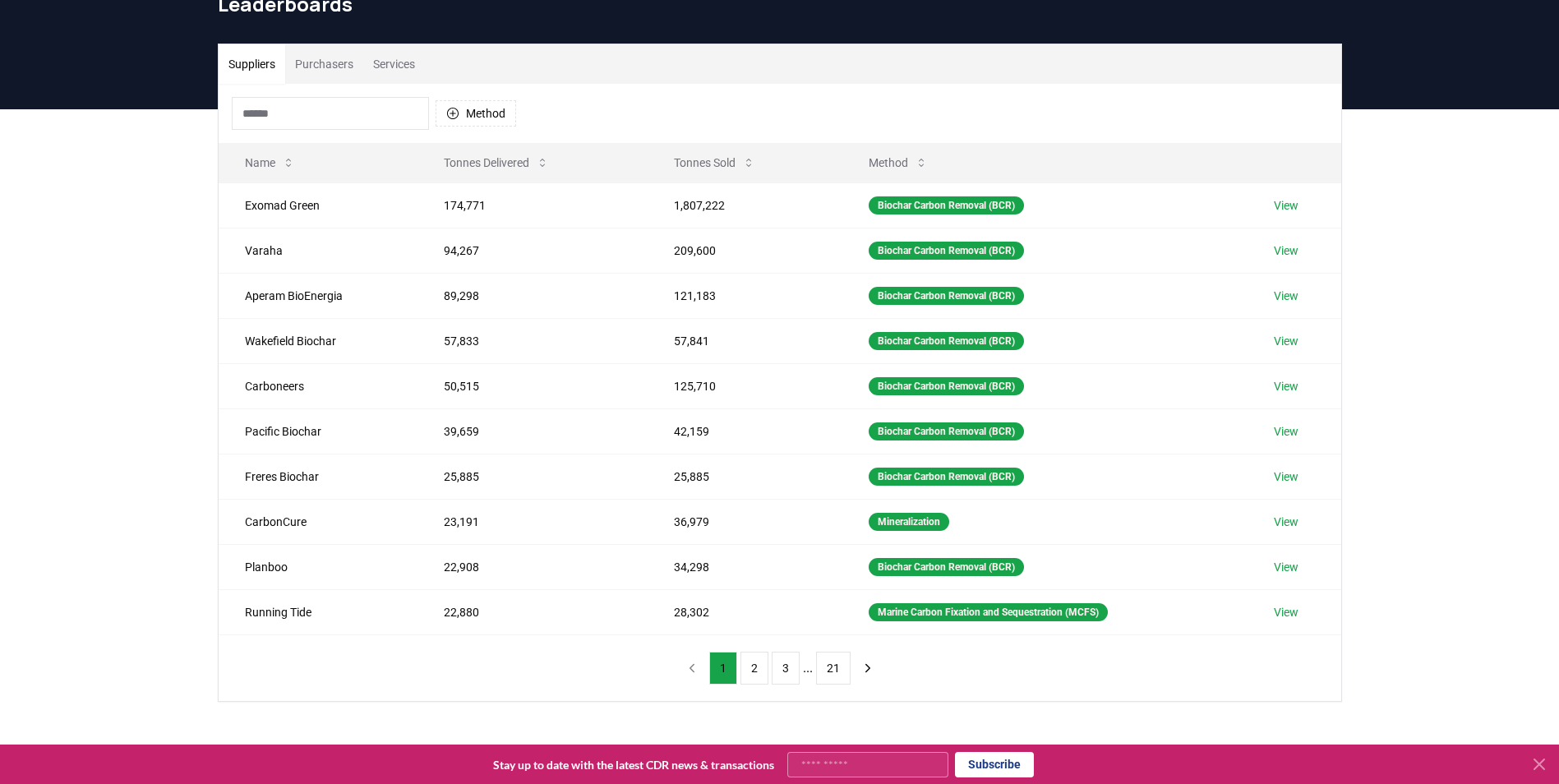 click on "Services" at bounding box center (394, 64) 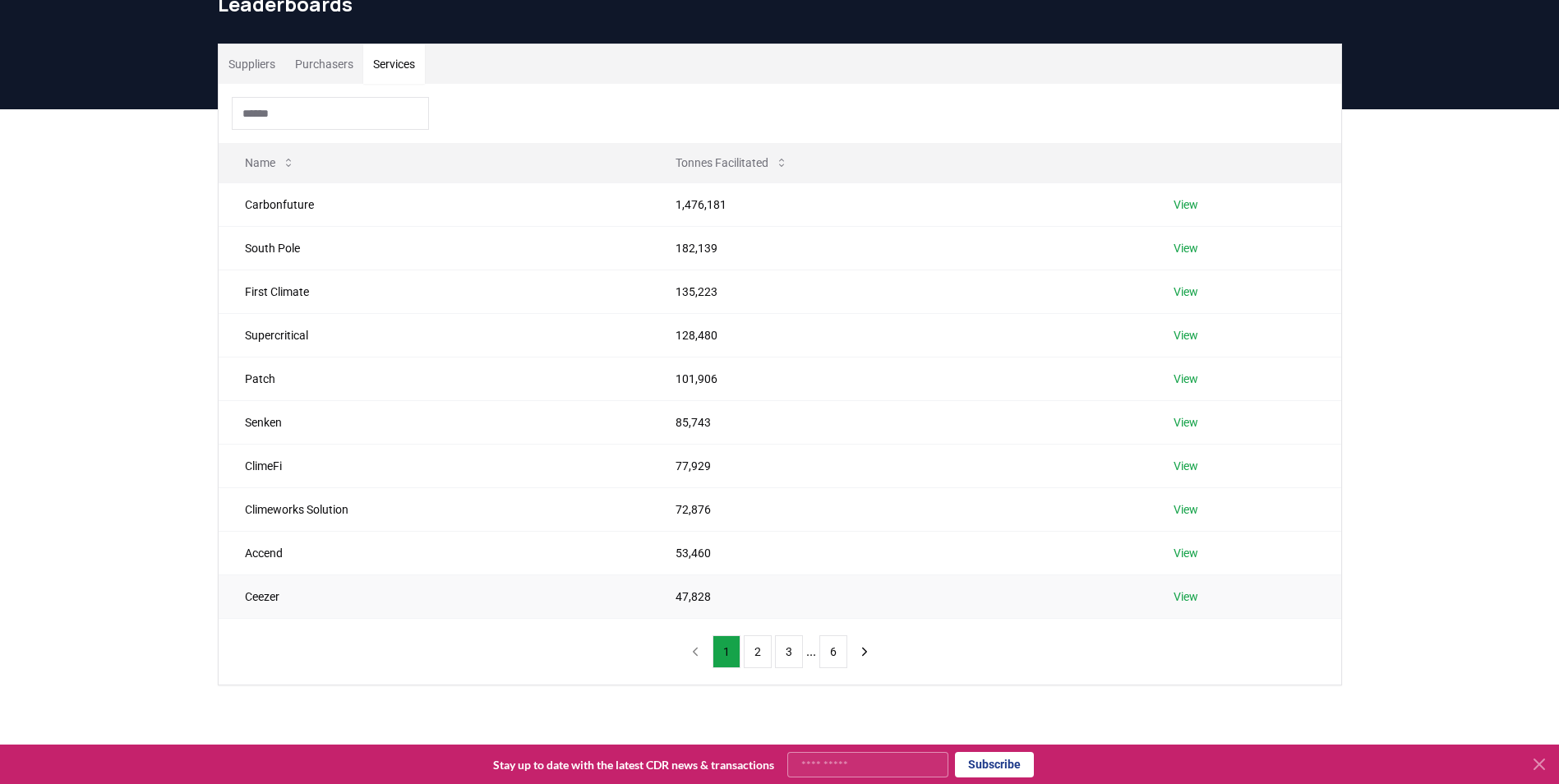 click on "View" at bounding box center [1243, 596] 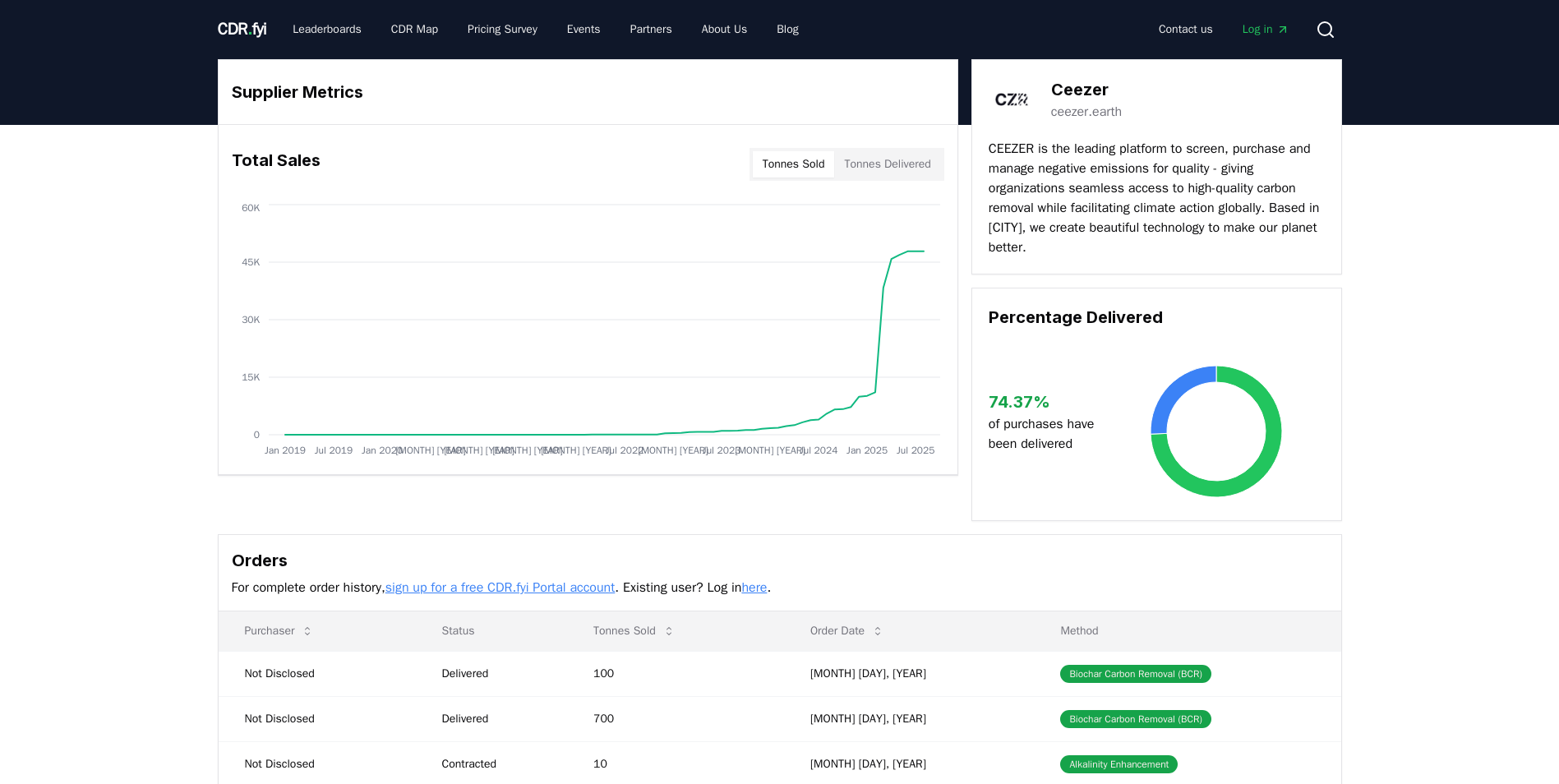 scroll, scrollTop: 0, scrollLeft: 0, axis: both 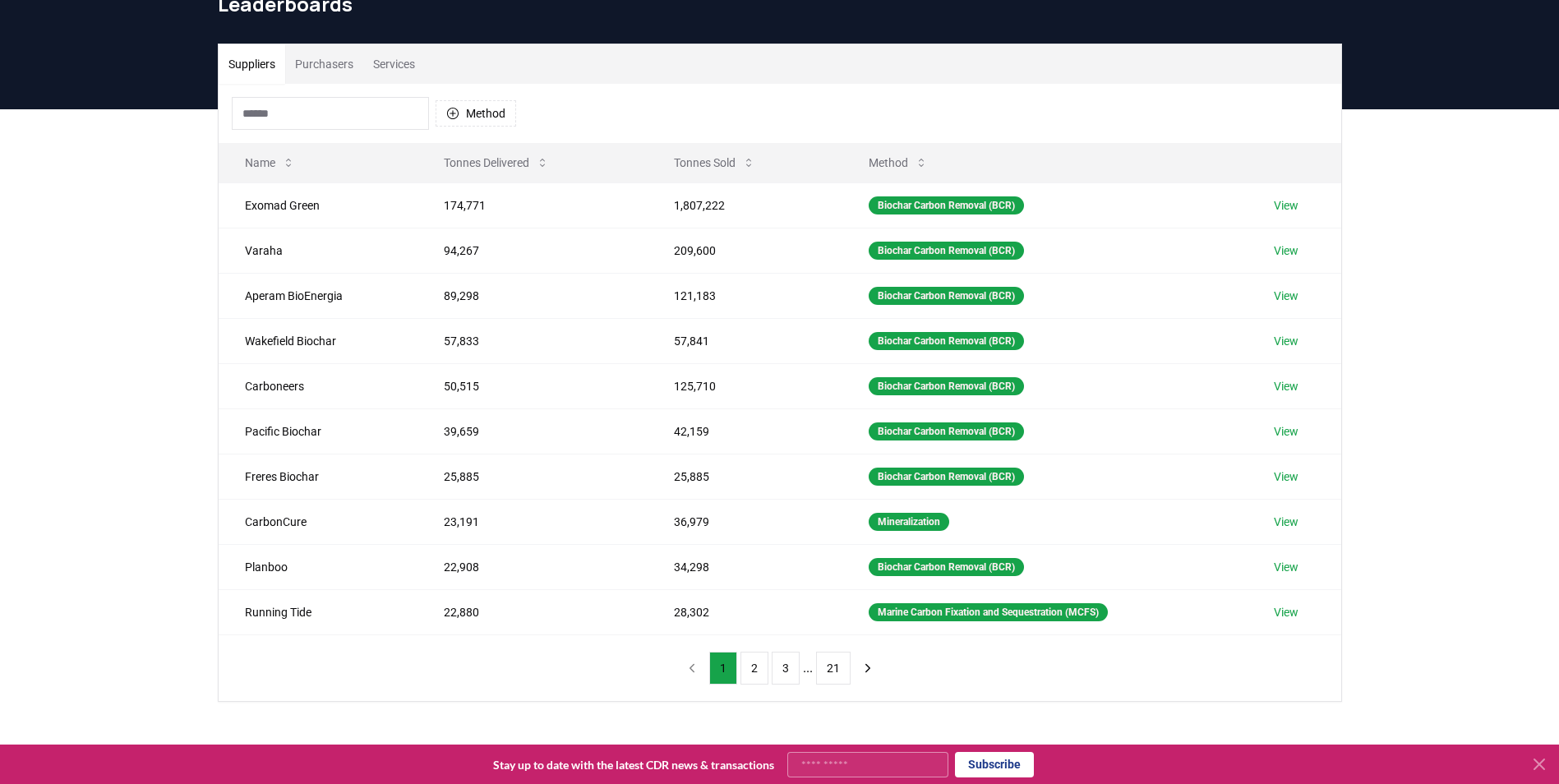 click on "Services" at bounding box center [394, 64] 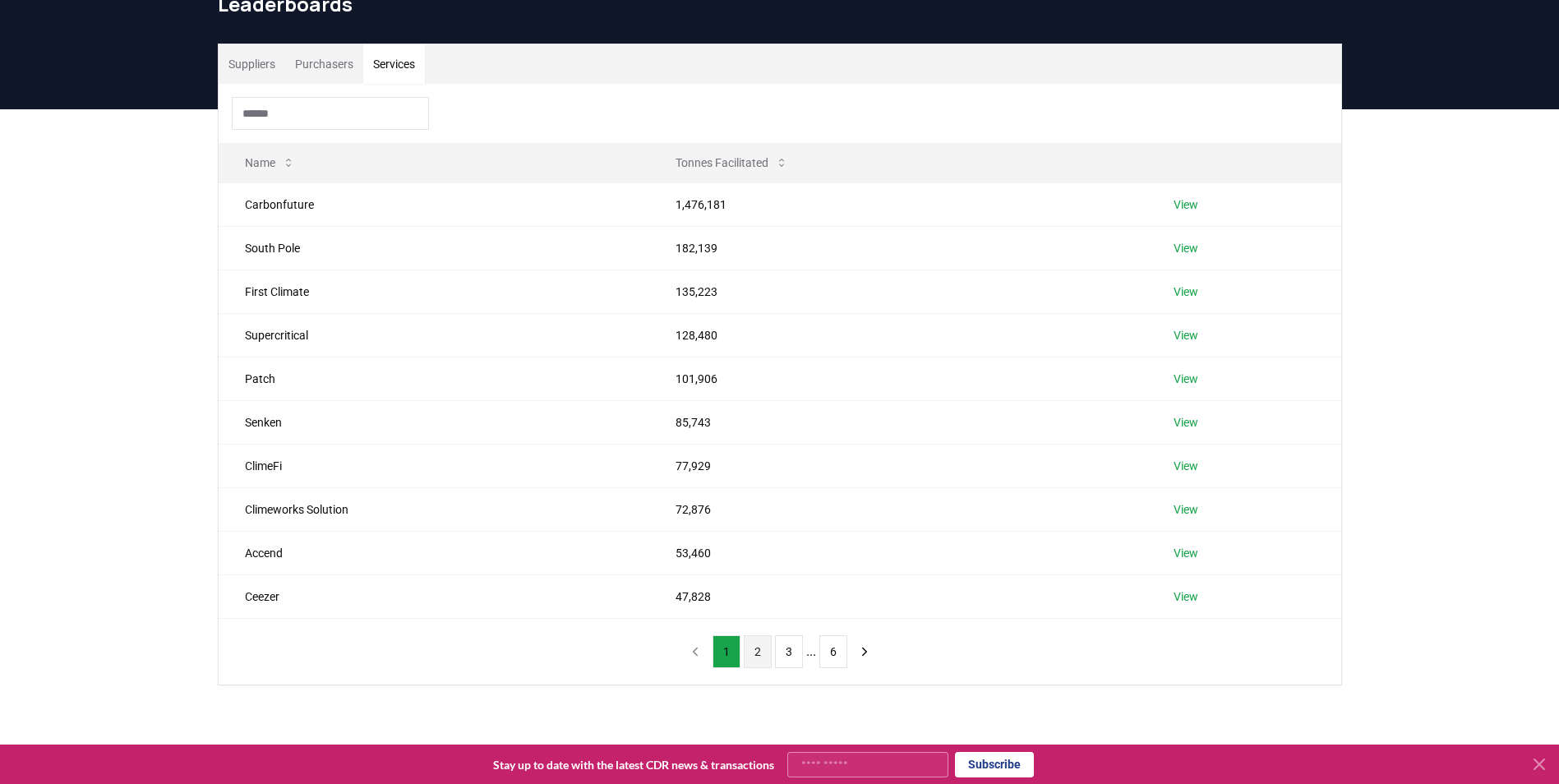 click on "2" at bounding box center (758, 652) 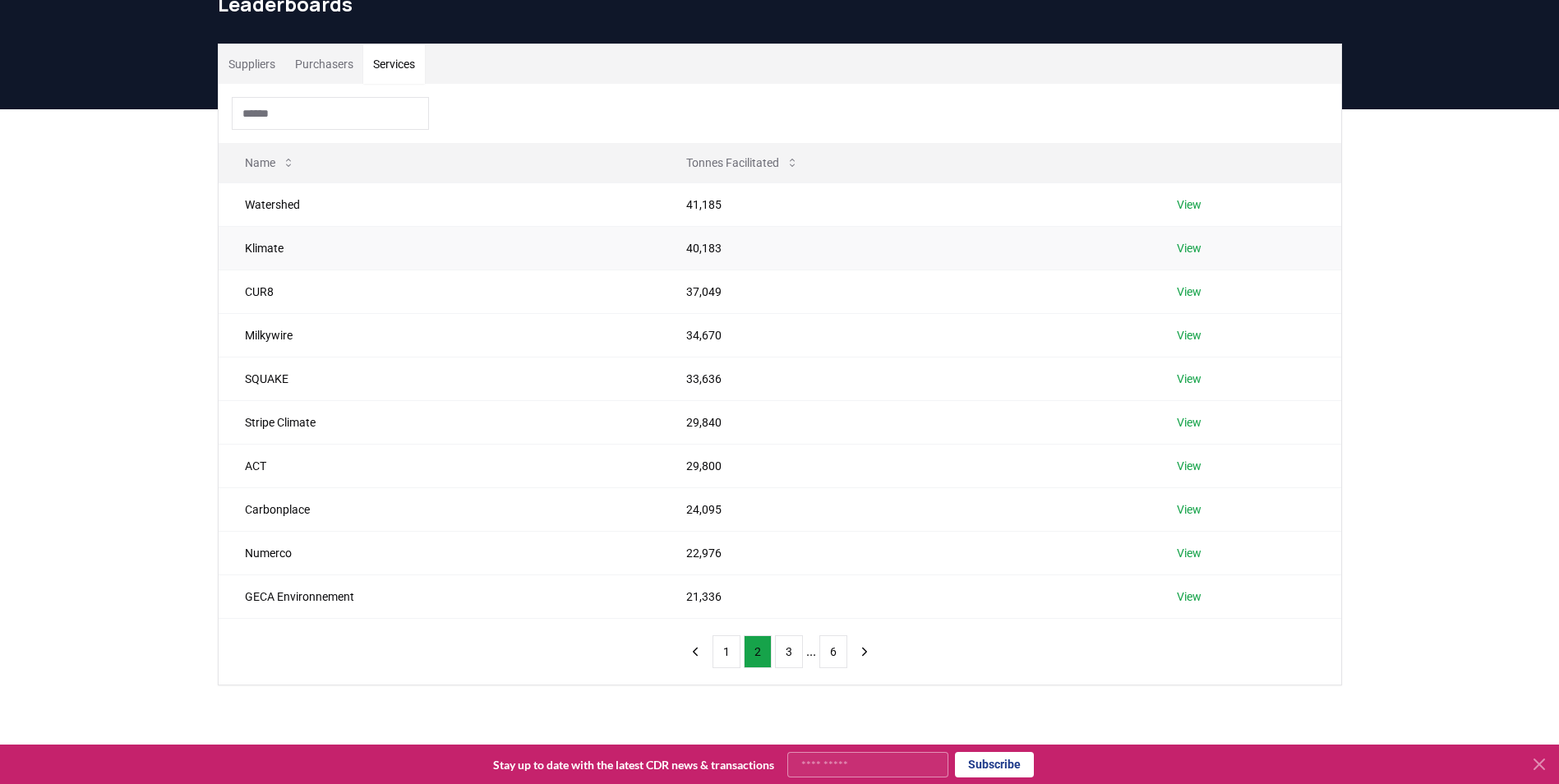 click on "View" at bounding box center (1189, 248) 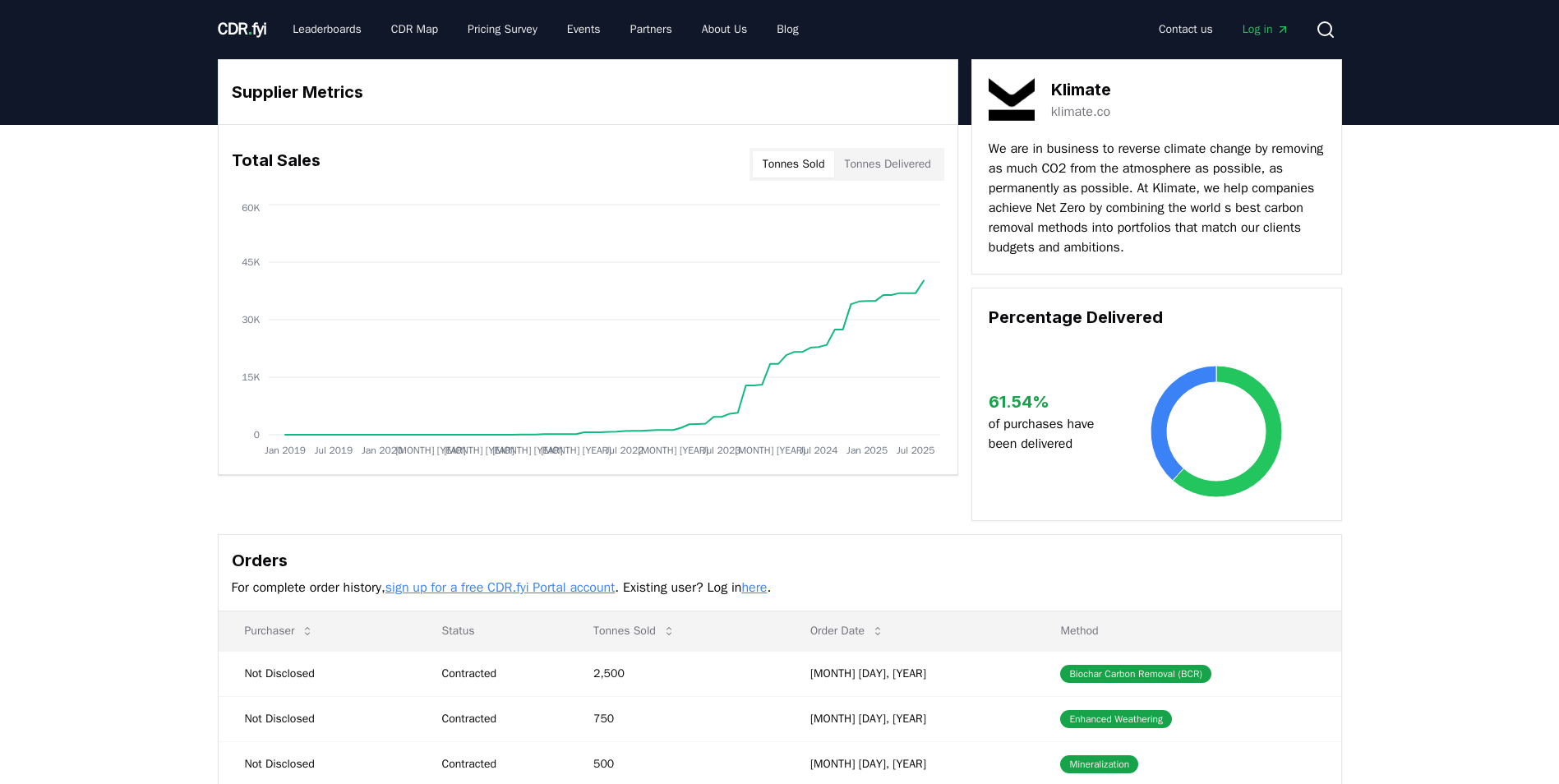 scroll, scrollTop: 0, scrollLeft: 0, axis: both 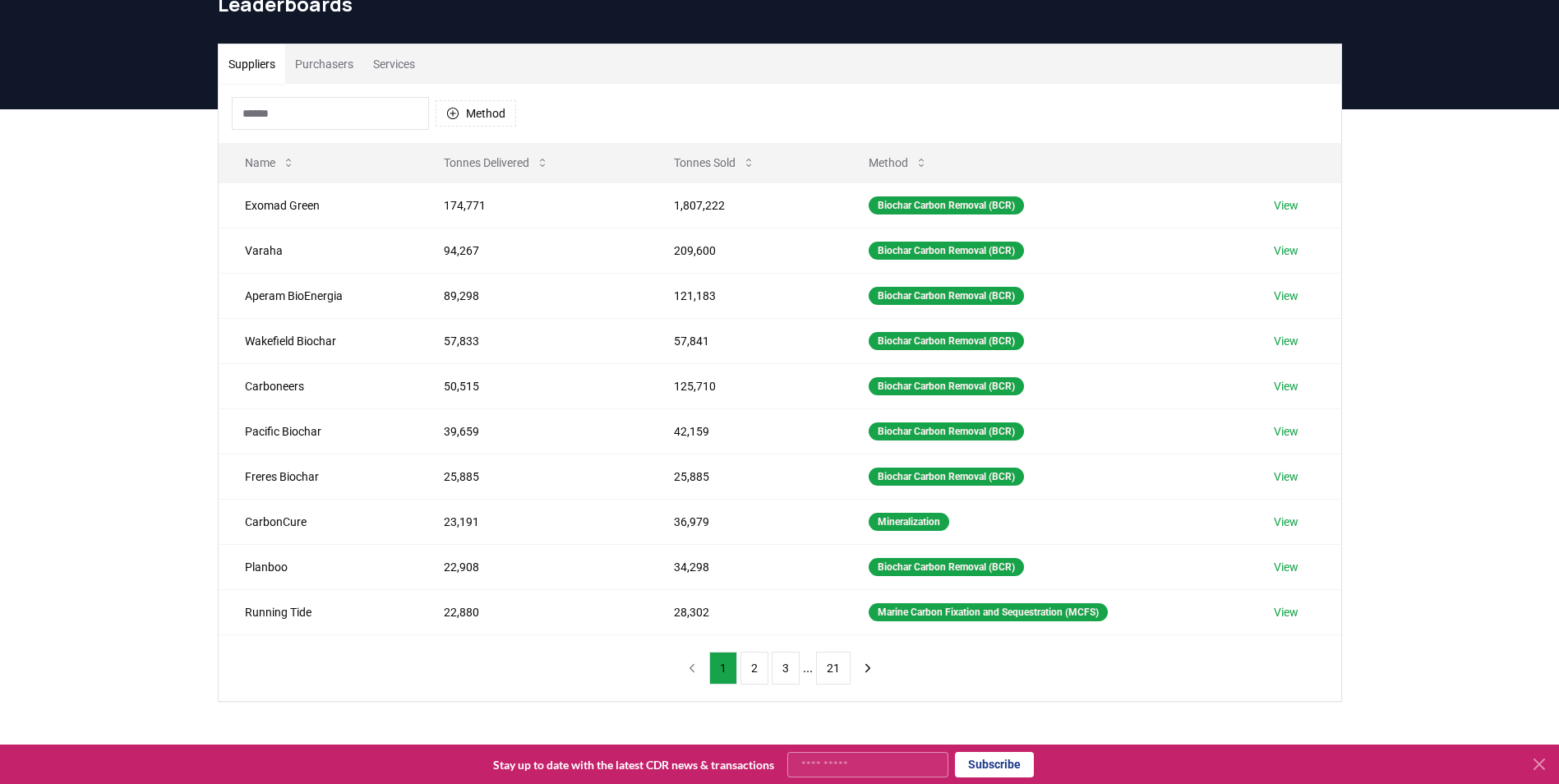click on "Services" at bounding box center [394, 64] 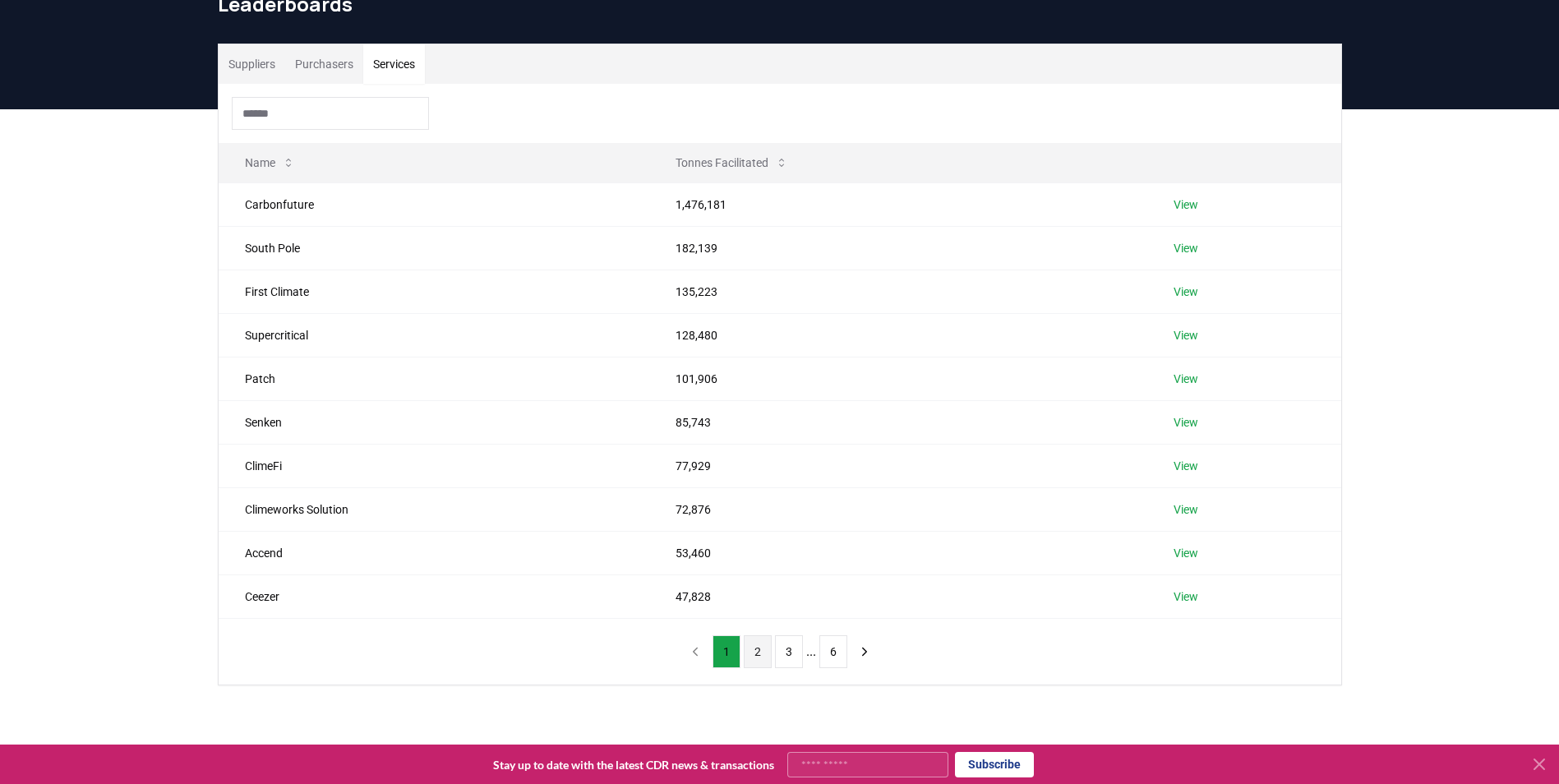 click on "2" at bounding box center [758, 652] 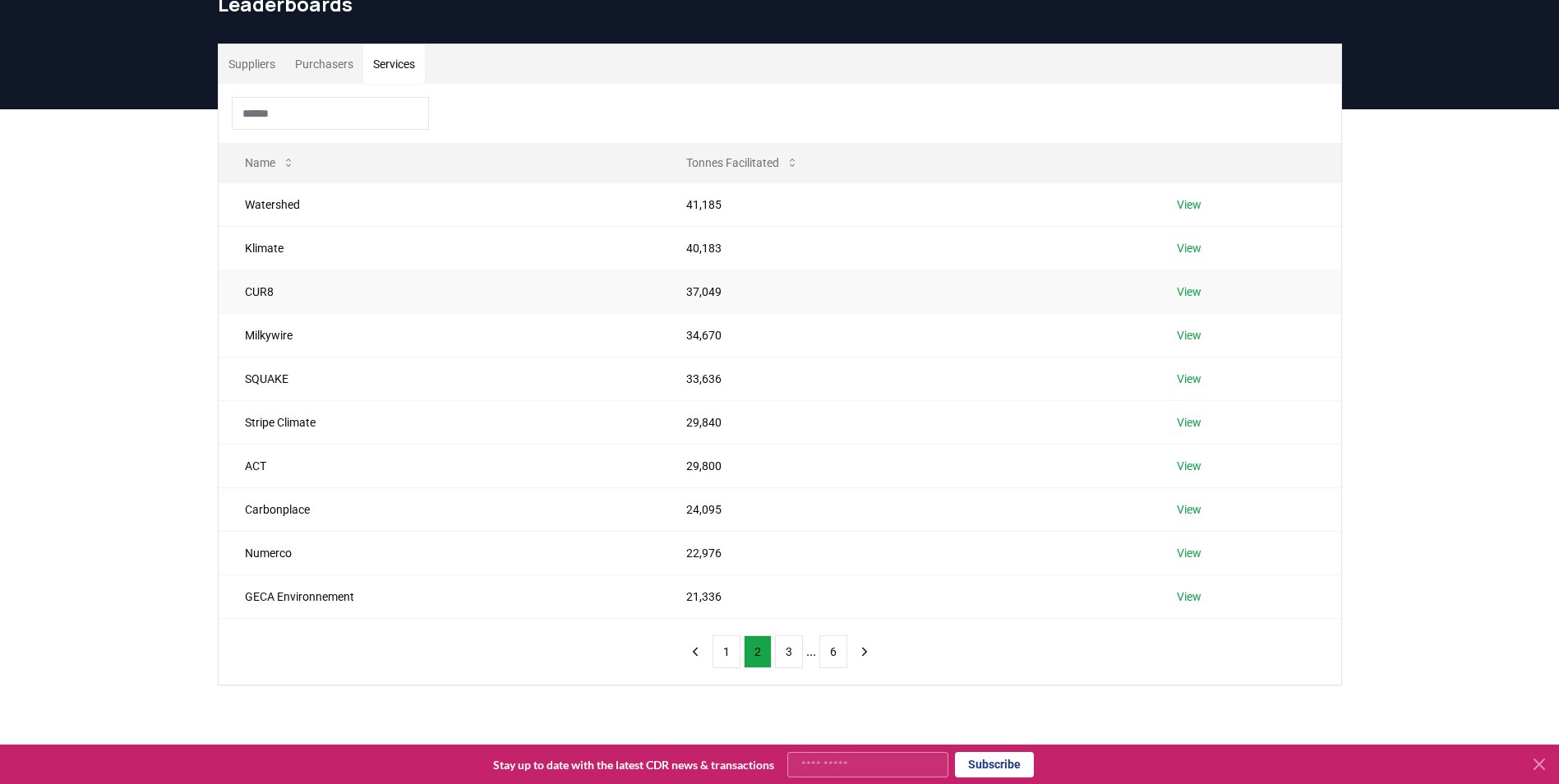 click on "View" at bounding box center (1189, 292) 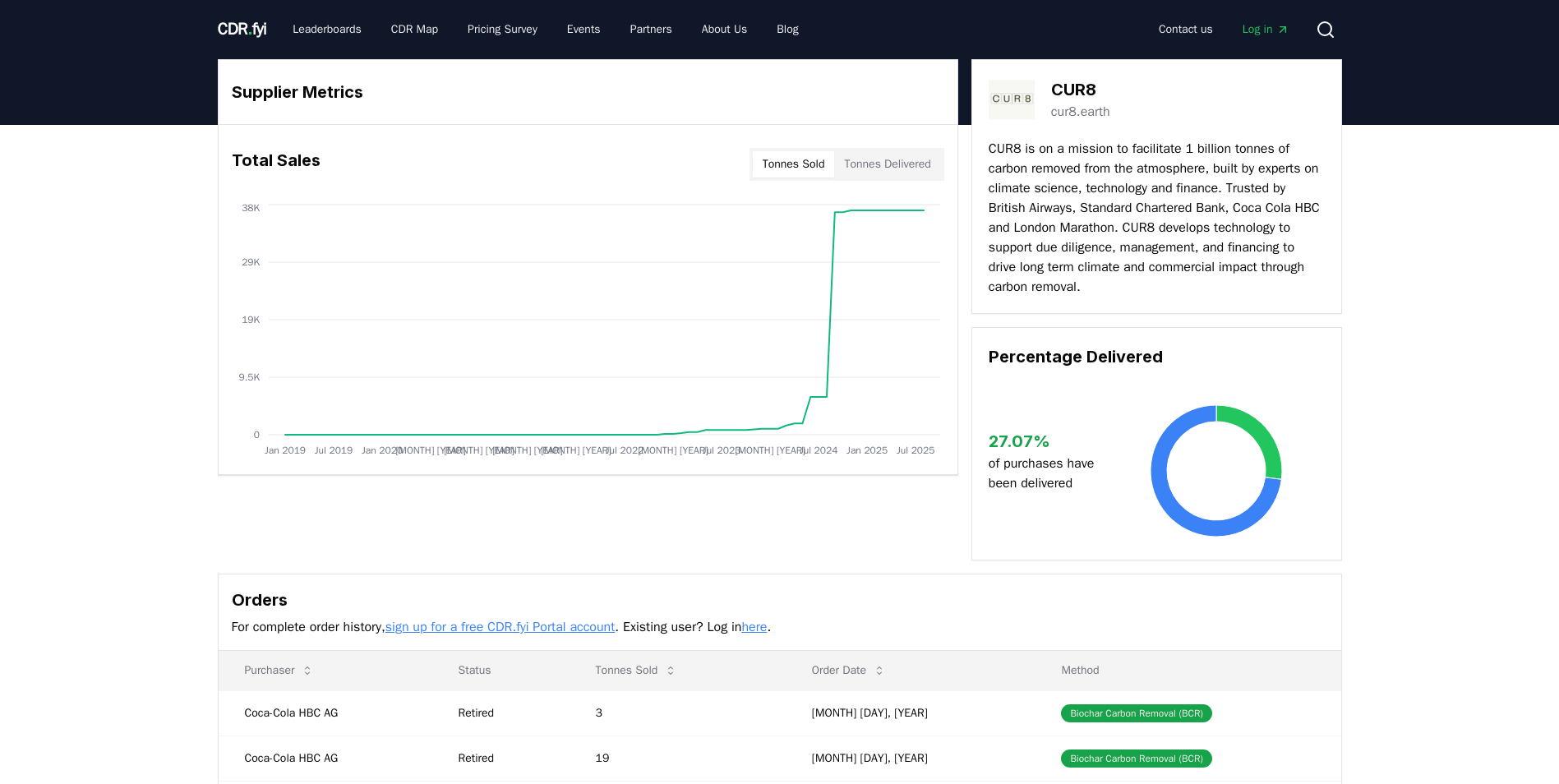 scroll, scrollTop: 0, scrollLeft: 0, axis: both 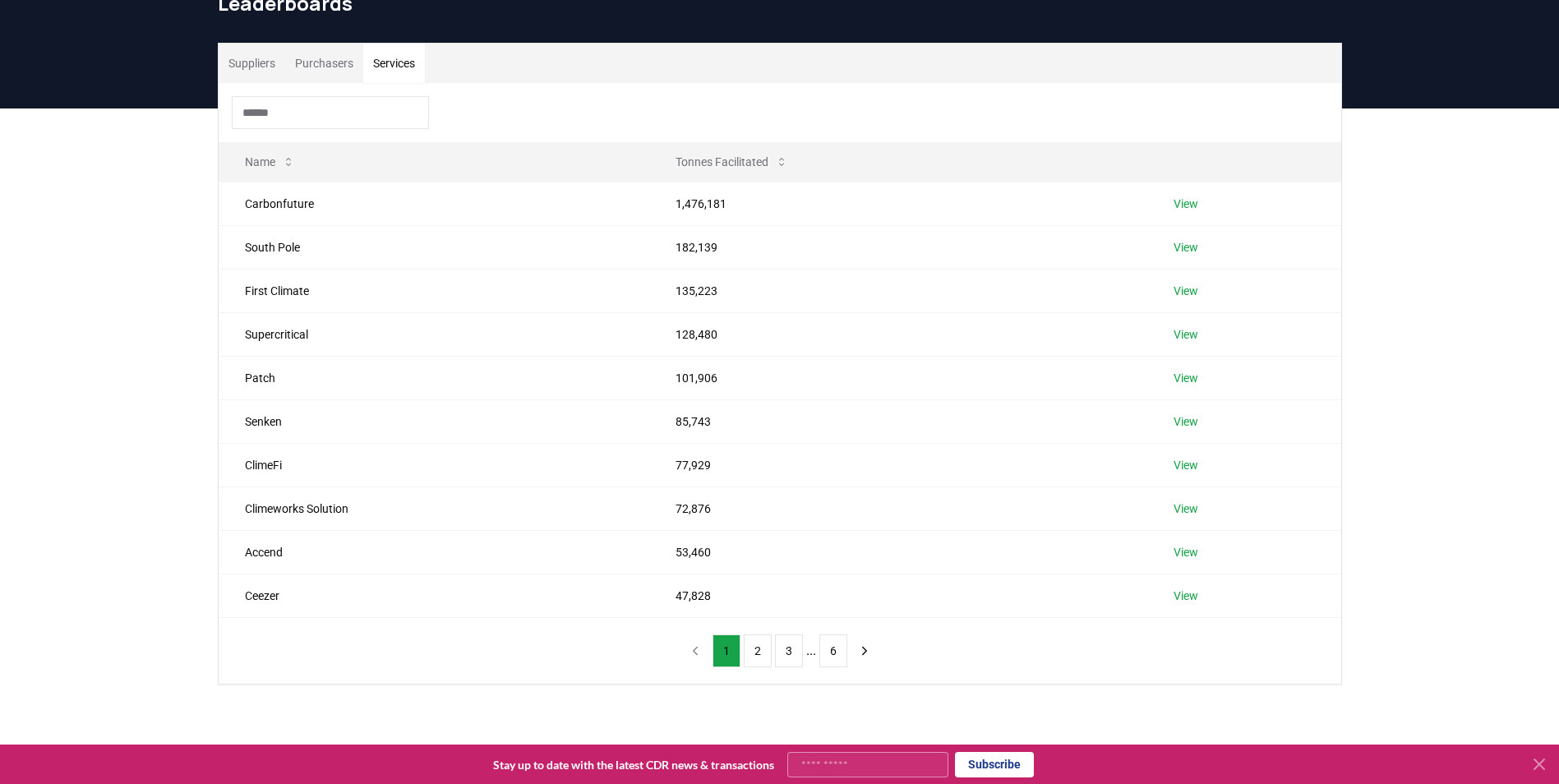 click on "Services" at bounding box center (394, 63) 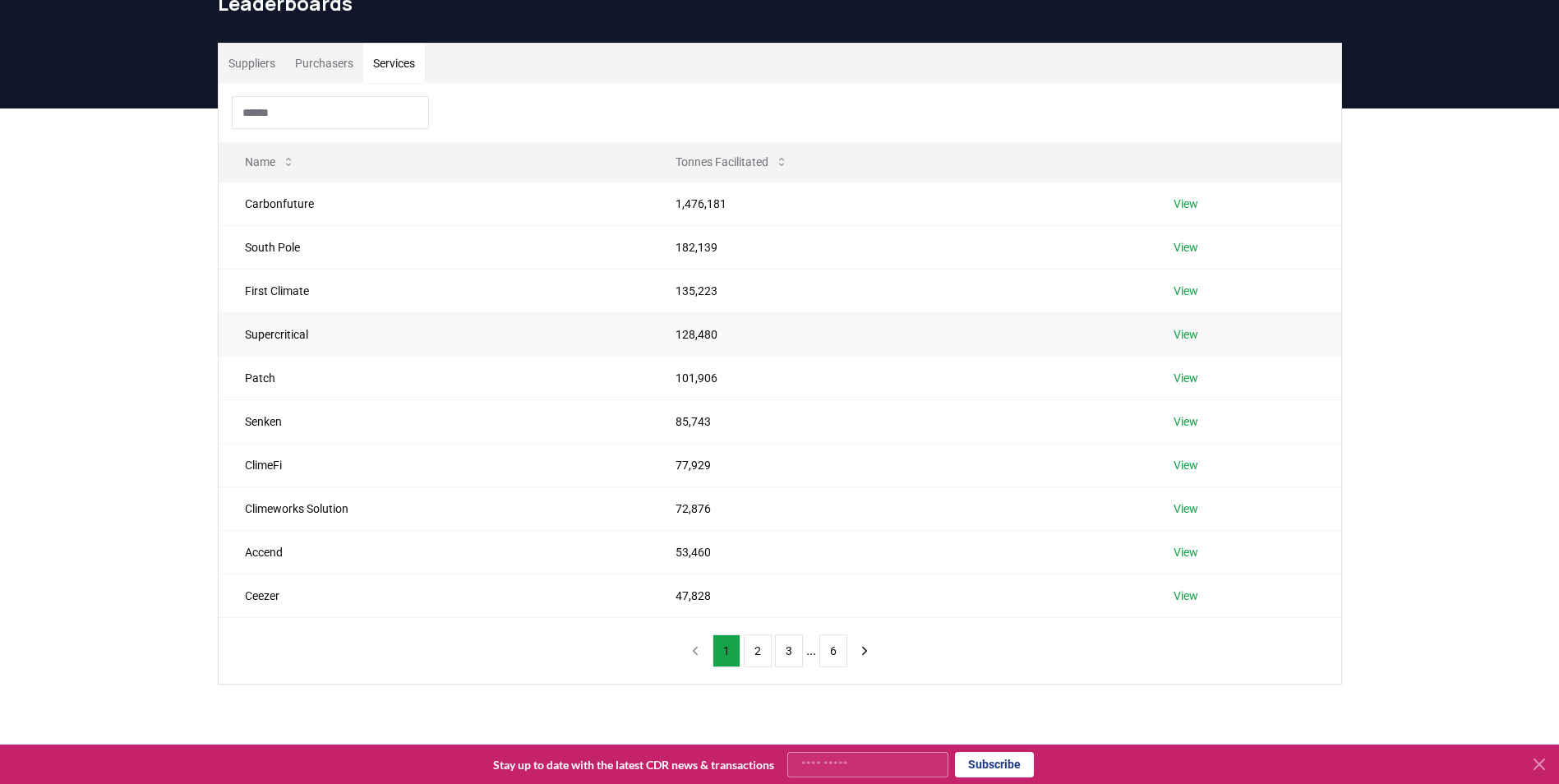click on "View" at bounding box center [1186, 334] 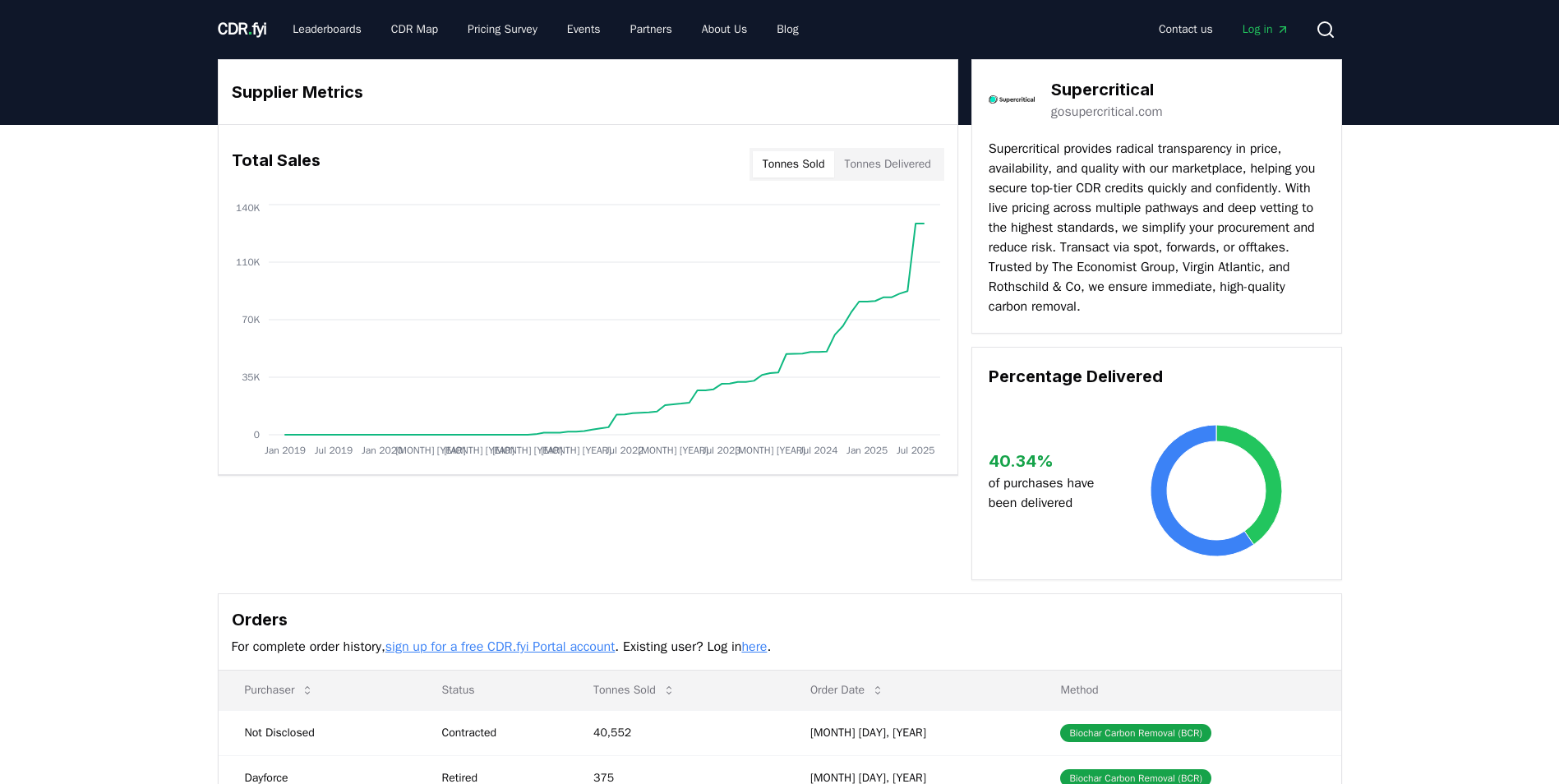 scroll, scrollTop: 0, scrollLeft: 0, axis: both 